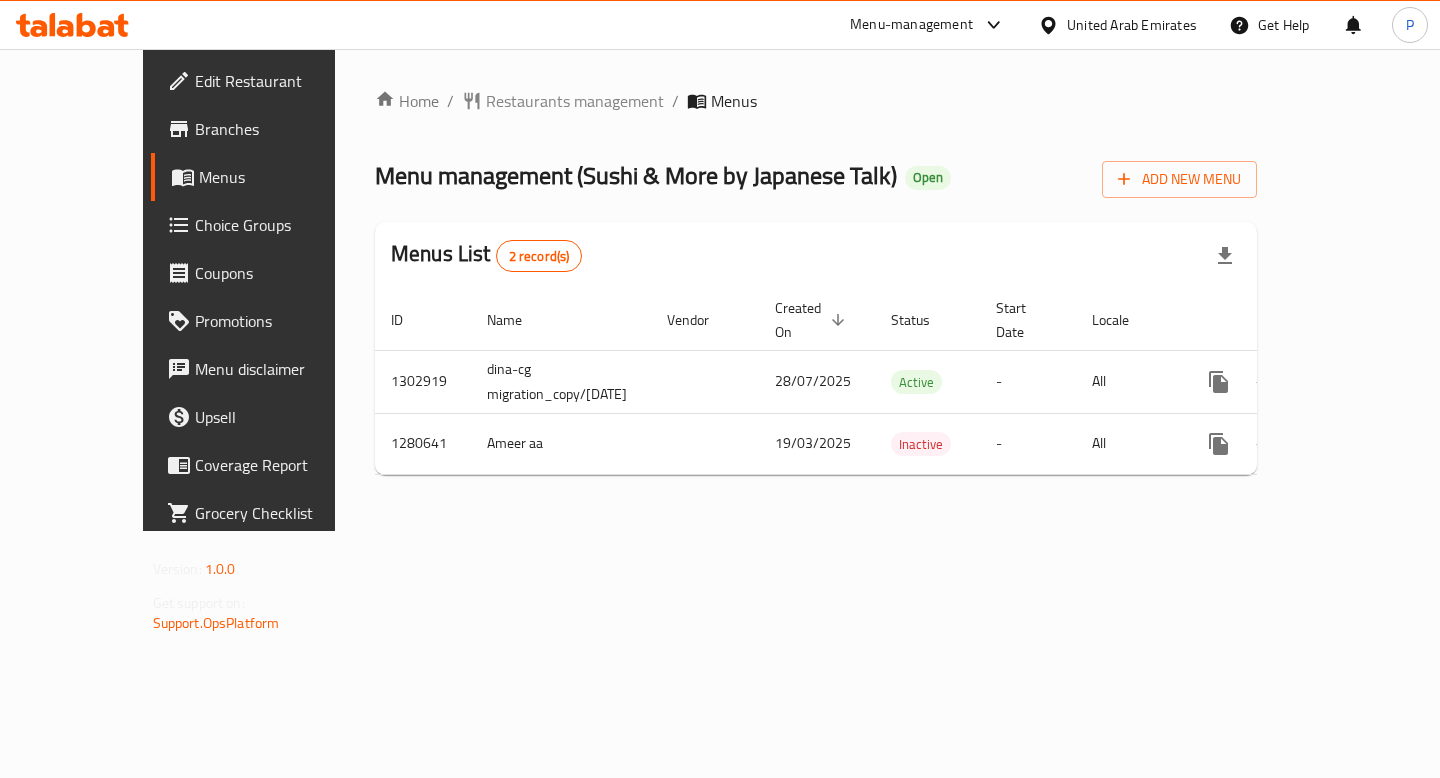 scroll, scrollTop: 0, scrollLeft: 0, axis: both 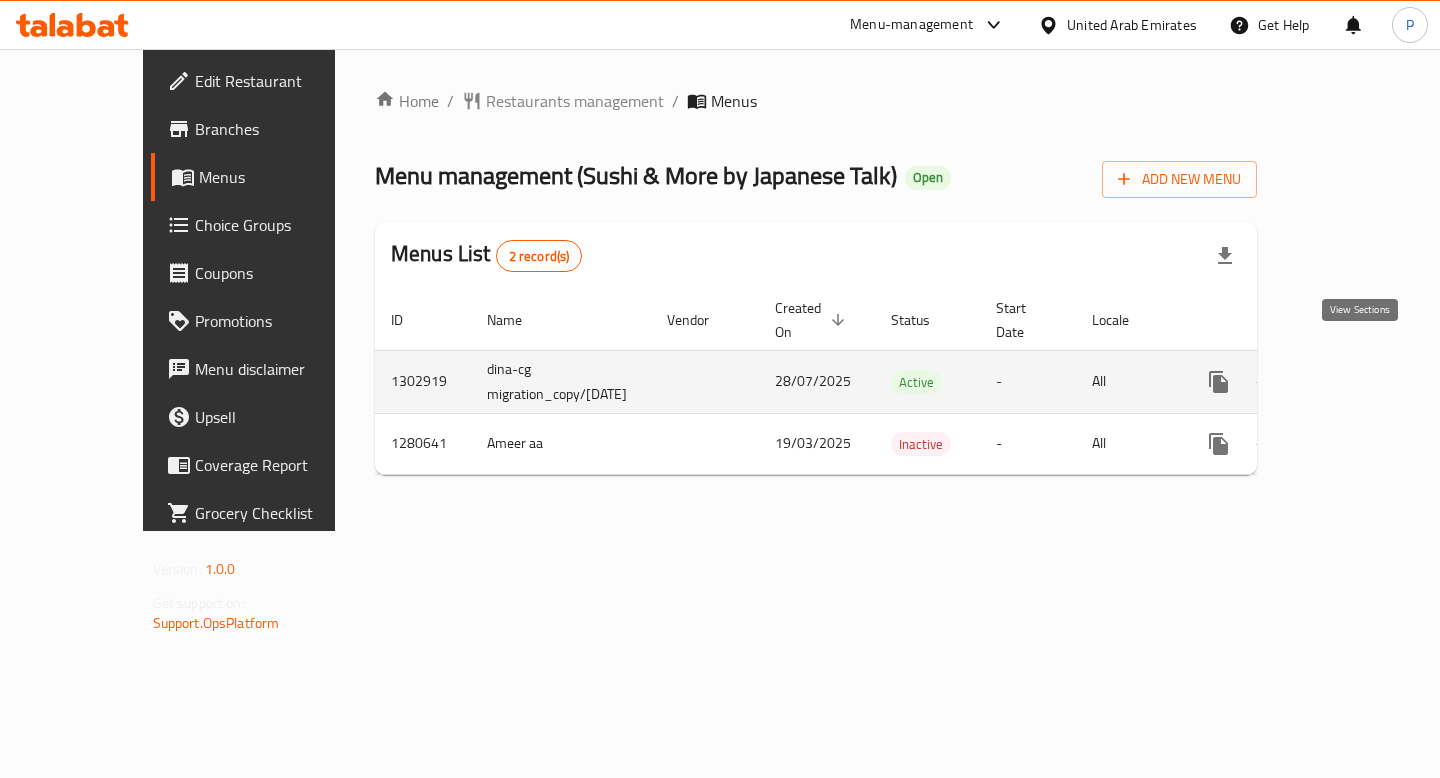 click at bounding box center (1363, 382) 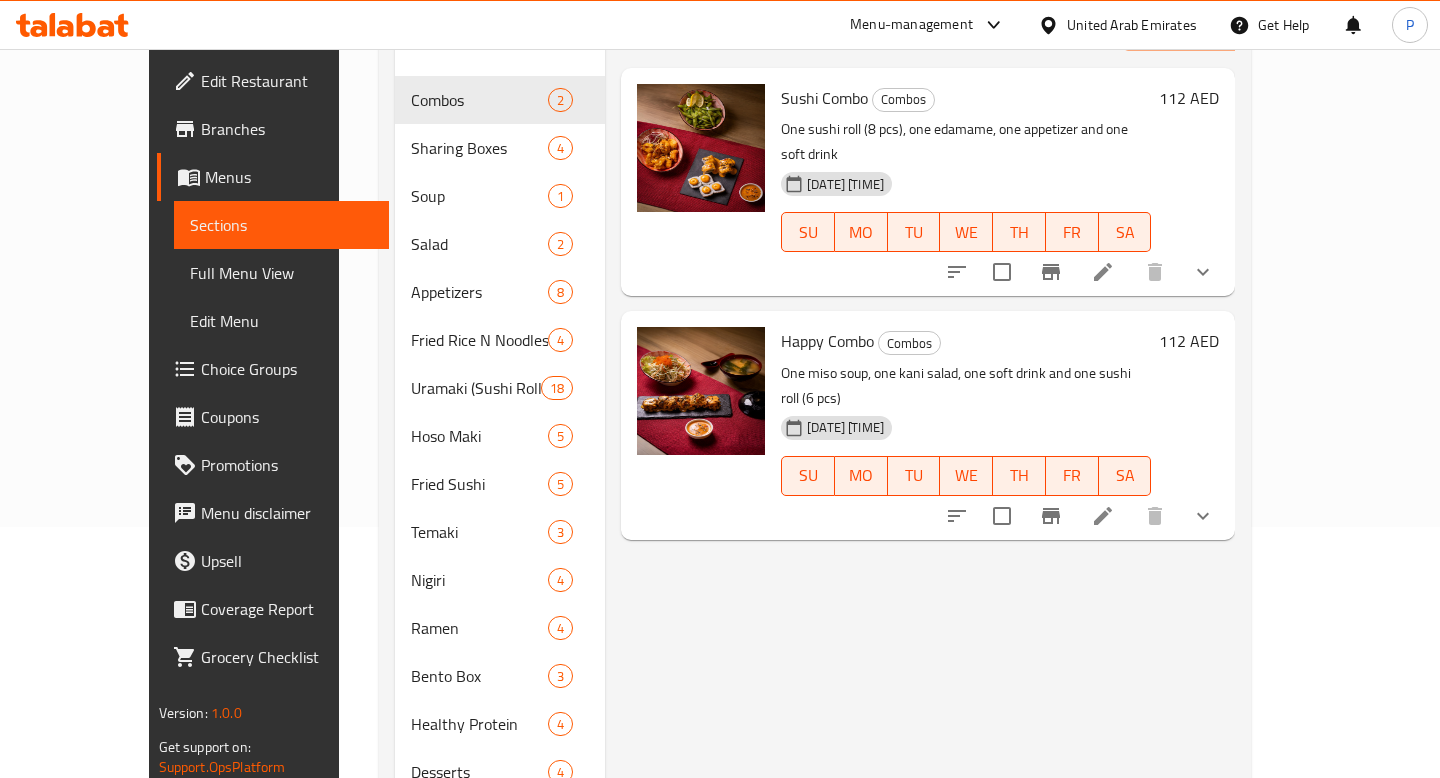 scroll, scrollTop: 171, scrollLeft: 0, axis: vertical 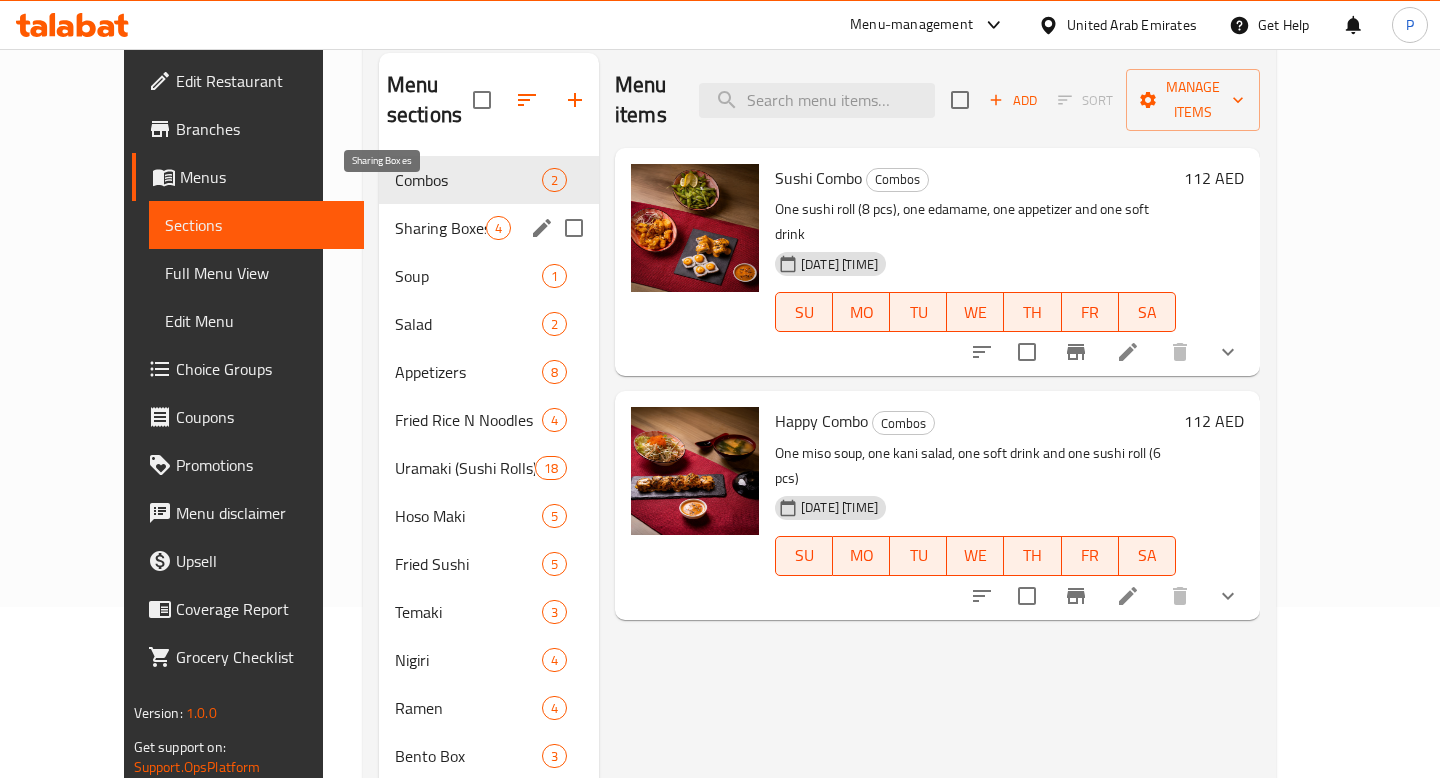 click on "Sharing Boxes" at bounding box center [440, 228] 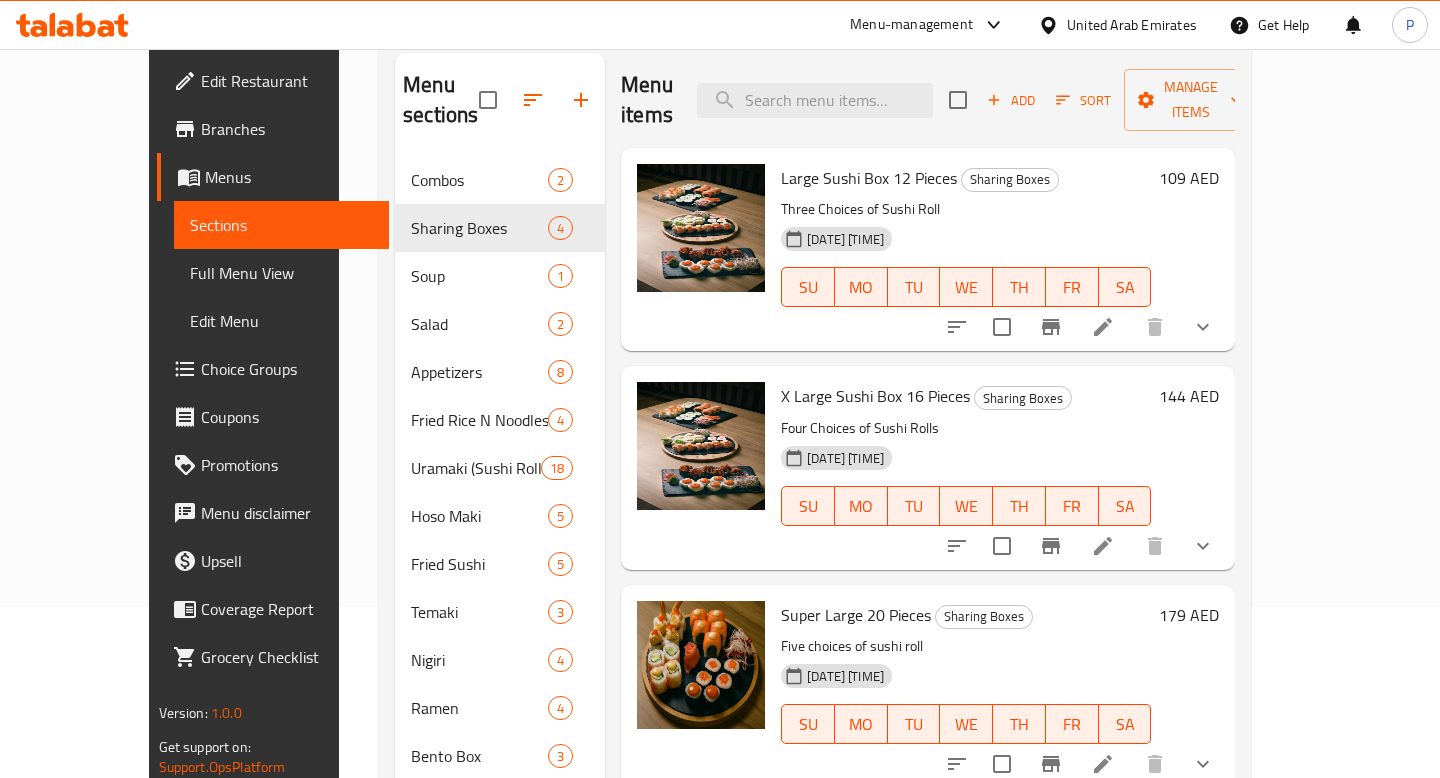 scroll, scrollTop: 27, scrollLeft: 0, axis: vertical 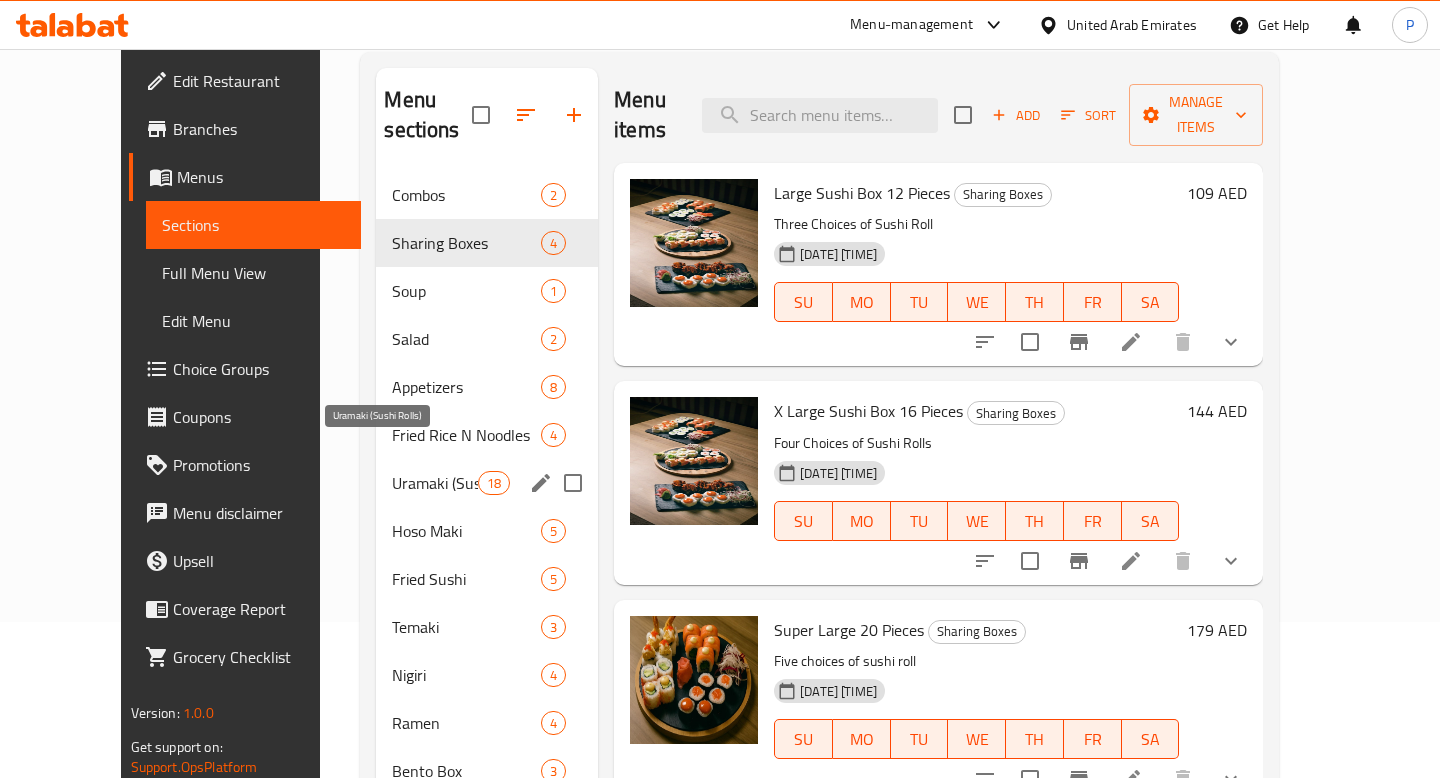 click on "Uramaki (Sushi Rolls)" at bounding box center [434, 483] 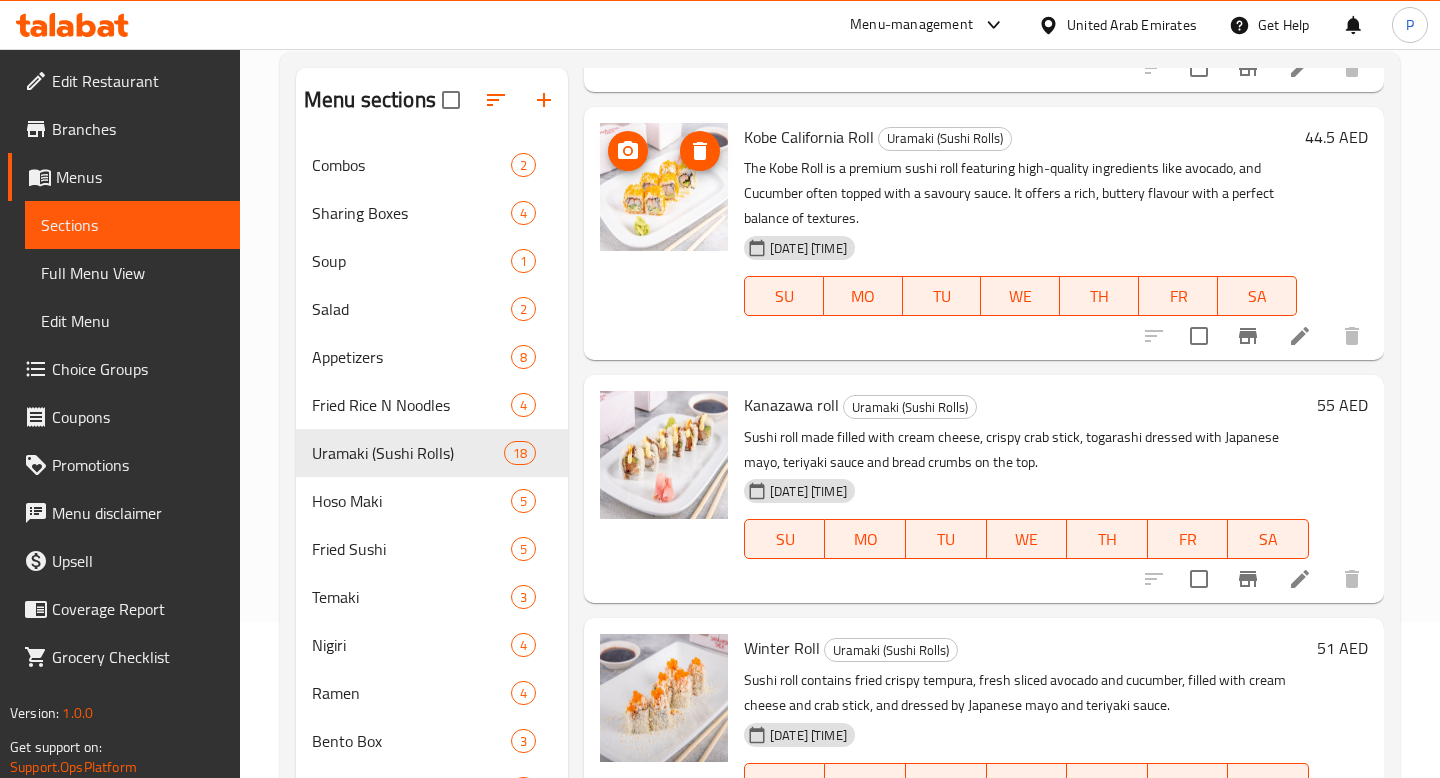 scroll, scrollTop: 2425, scrollLeft: 0, axis: vertical 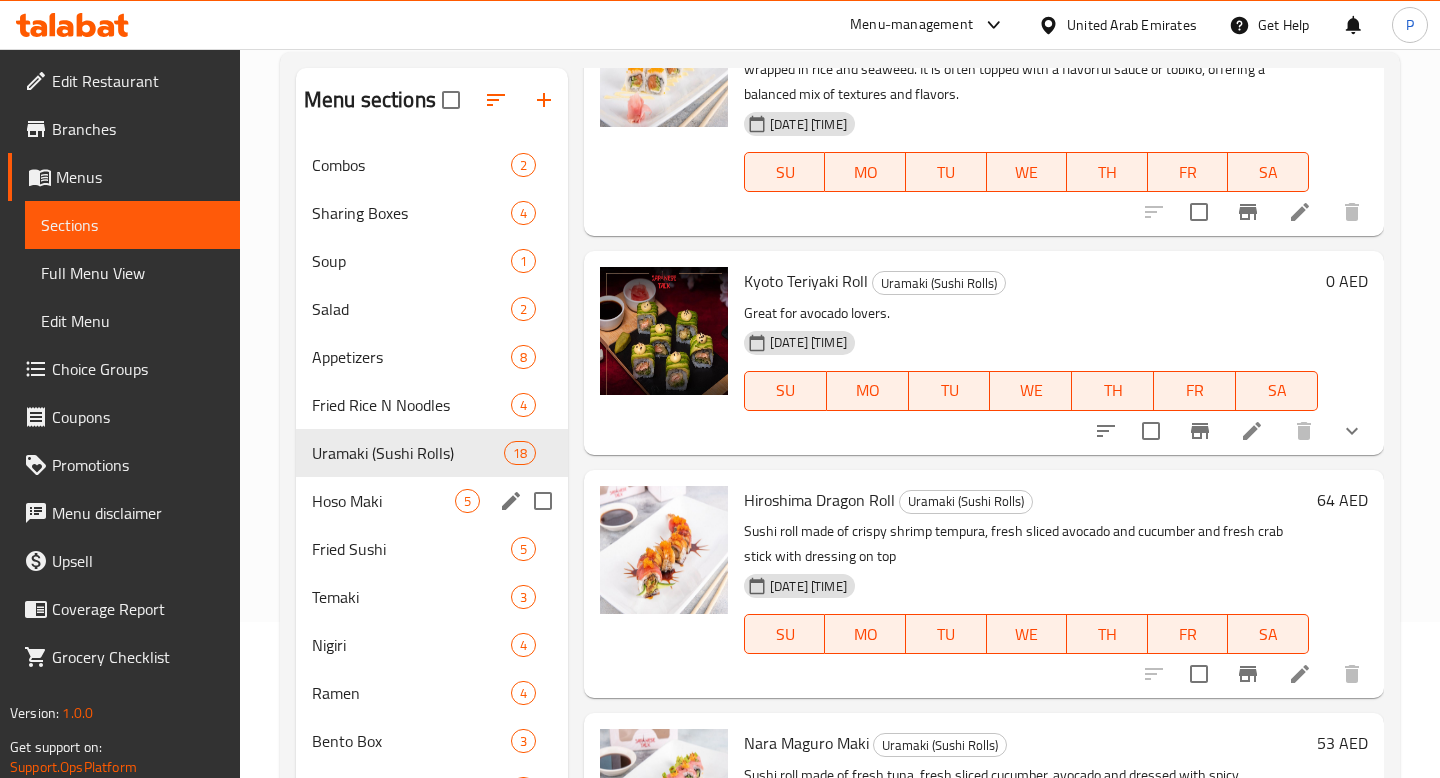 click on "Hoso Maki 5" at bounding box center [432, 501] 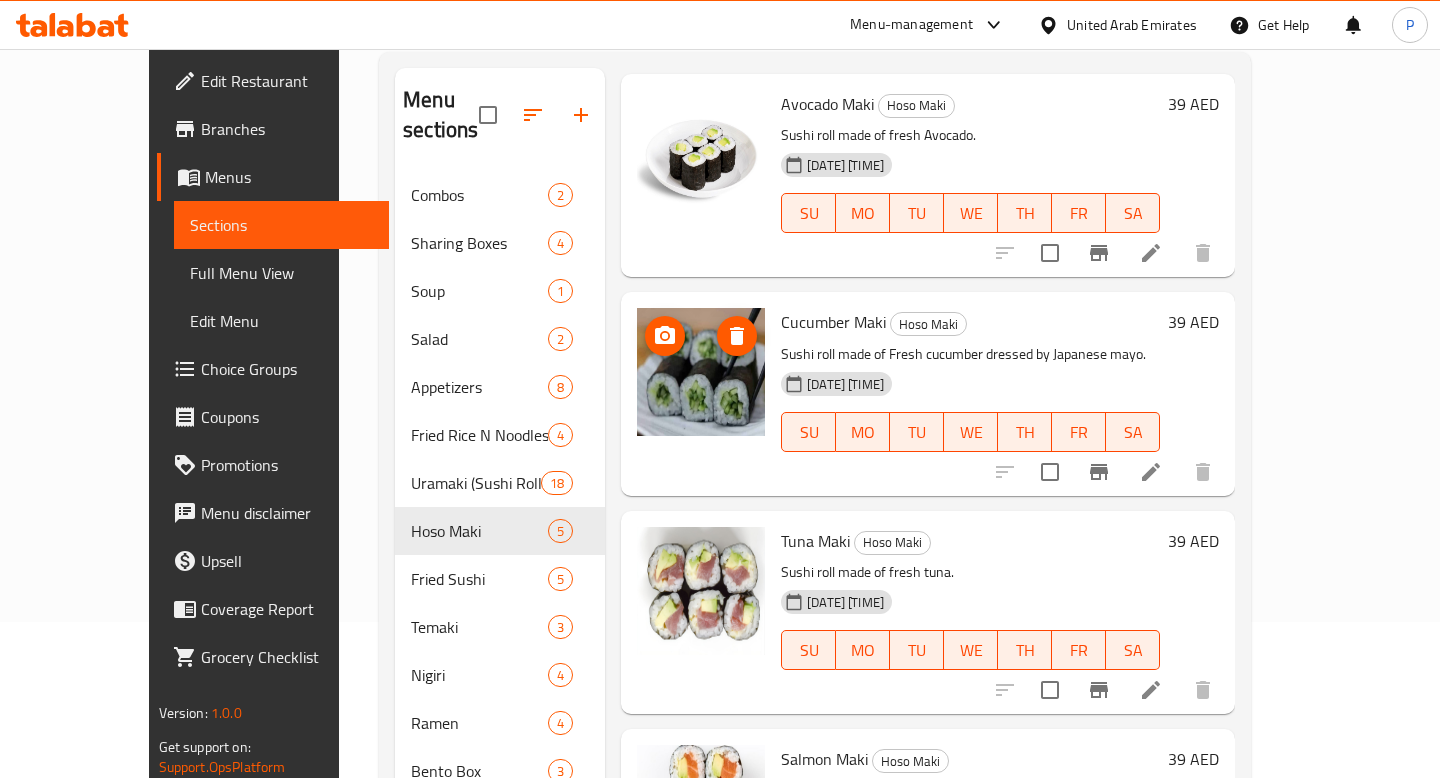 scroll, scrollTop: 245, scrollLeft: 0, axis: vertical 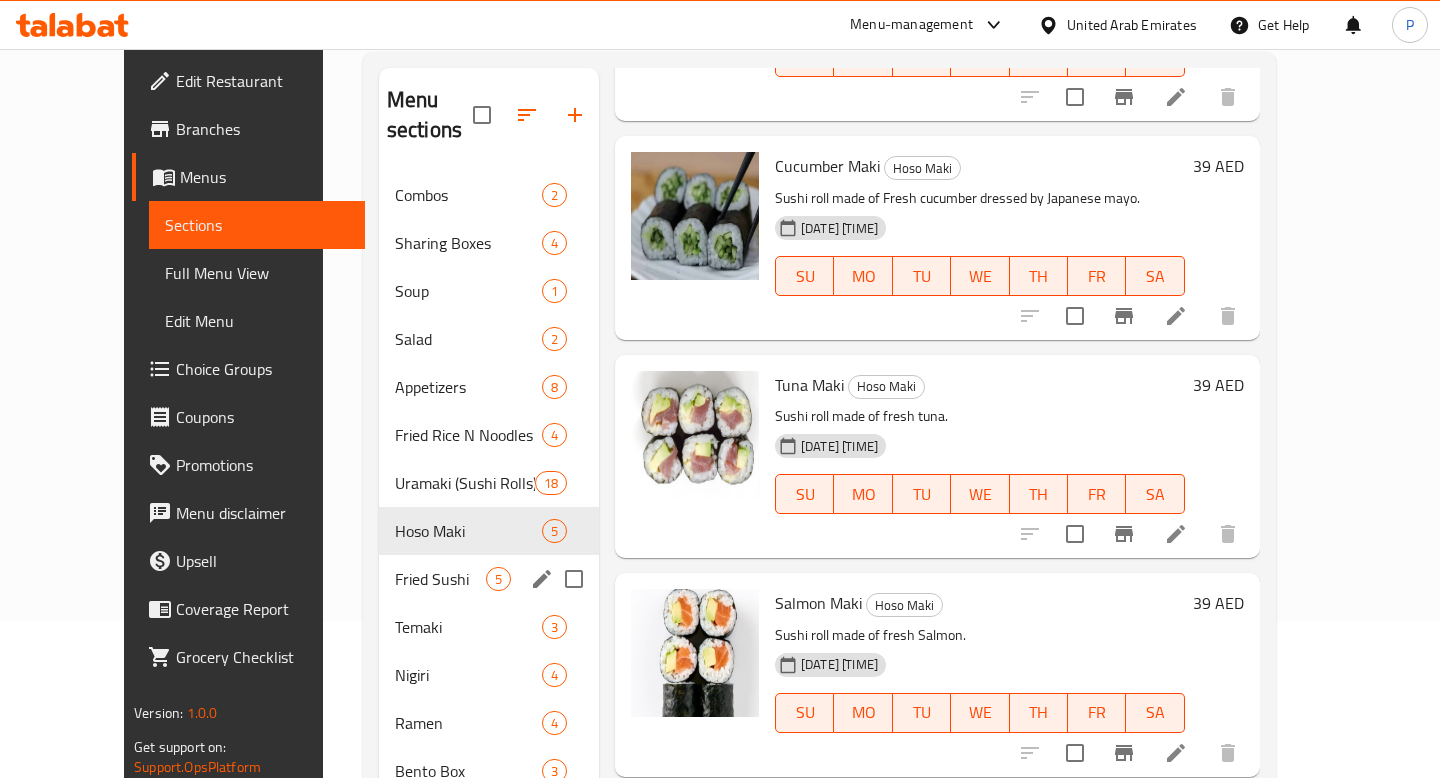 click on "Fried Sushi  5" at bounding box center (489, 579) 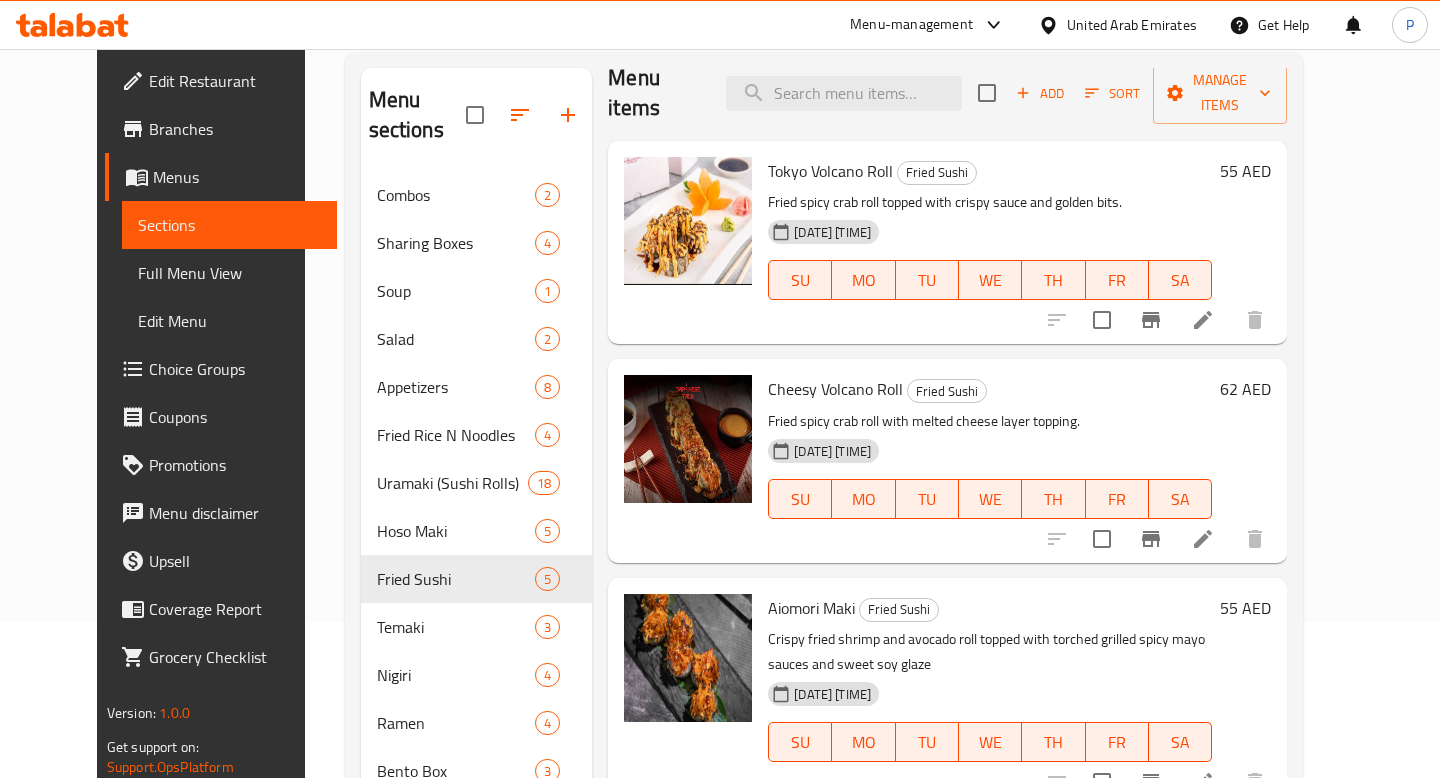 scroll, scrollTop: 0, scrollLeft: 0, axis: both 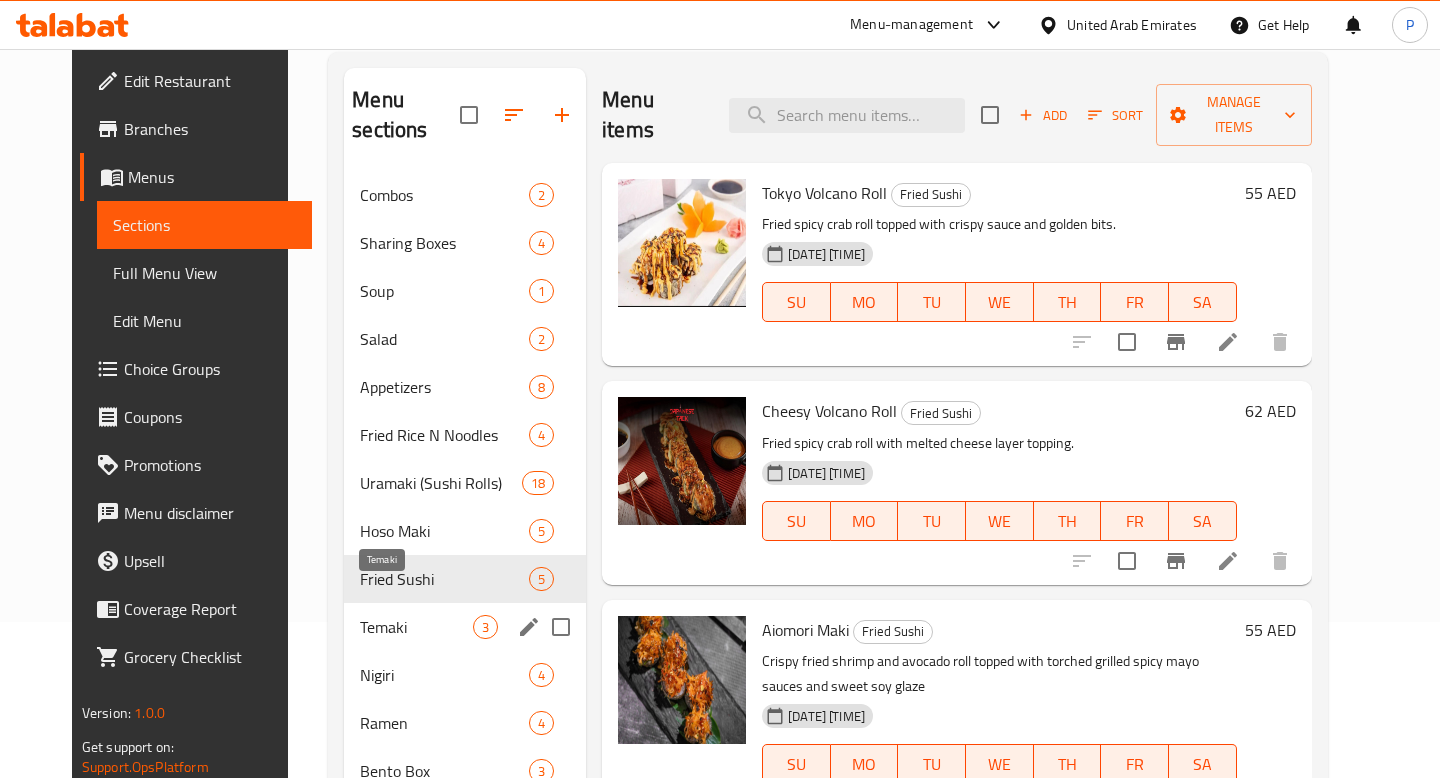 click on "Temaki" at bounding box center (416, 627) 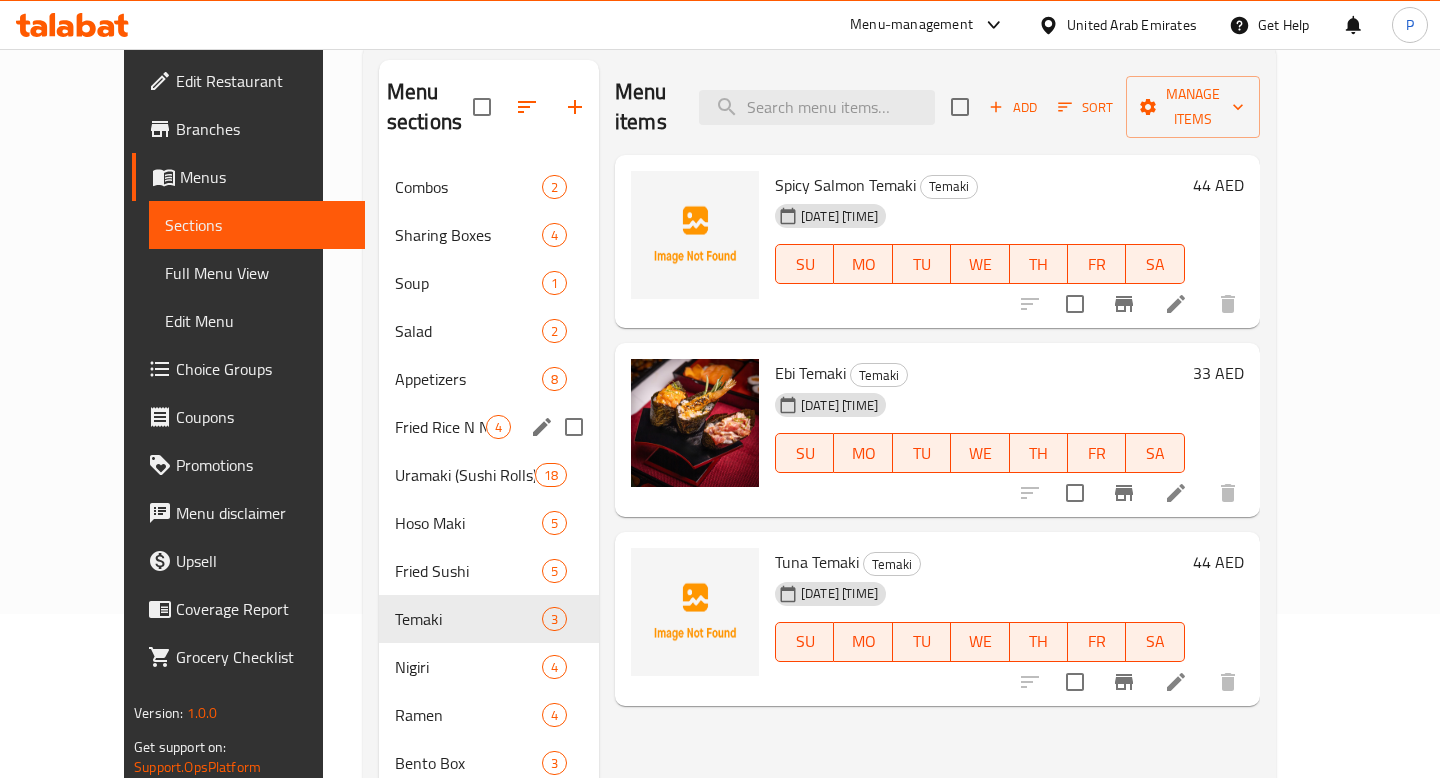 scroll, scrollTop: 280, scrollLeft: 0, axis: vertical 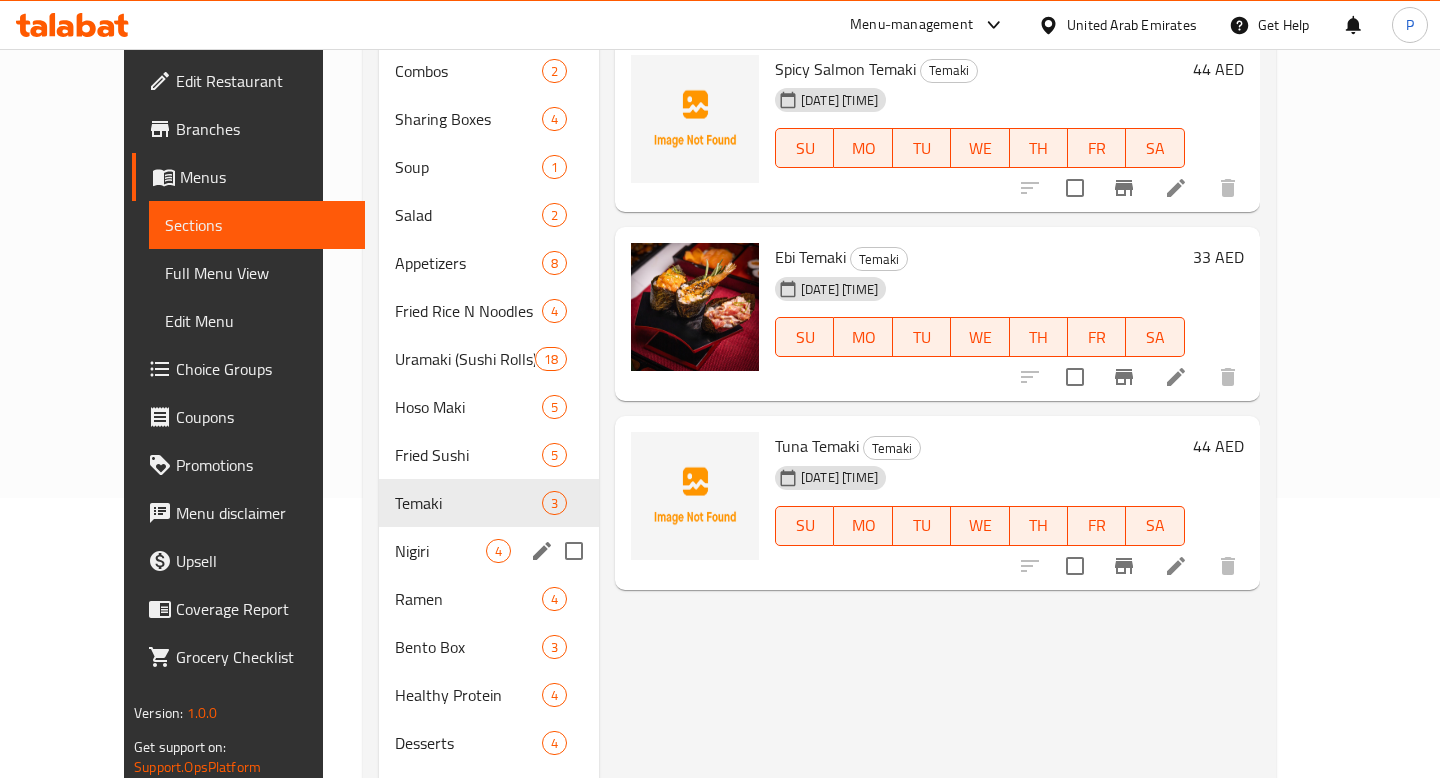 click on "Nigiri 4" at bounding box center [489, 551] 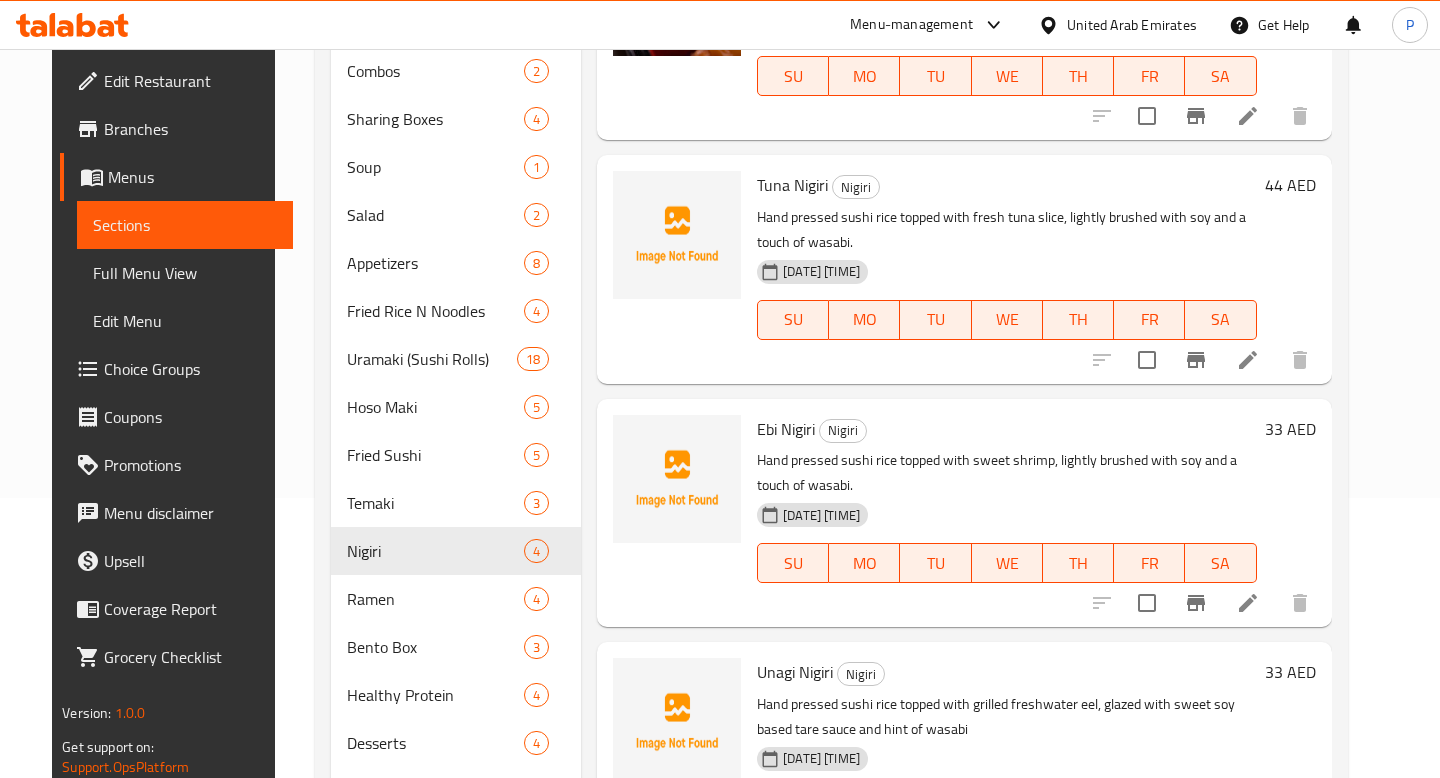 scroll, scrollTop: 126, scrollLeft: 0, axis: vertical 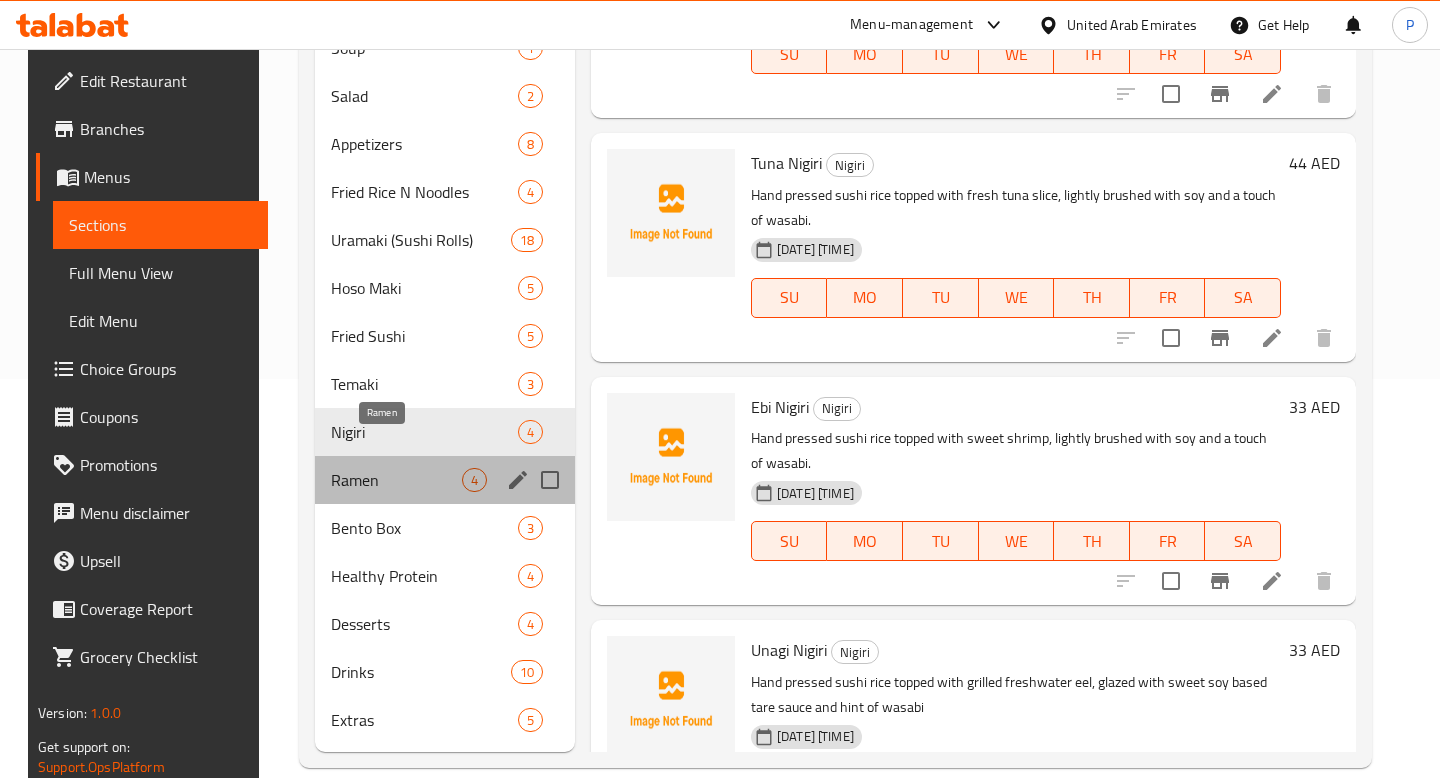 click on "Ramen" at bounding box center [396, 480] 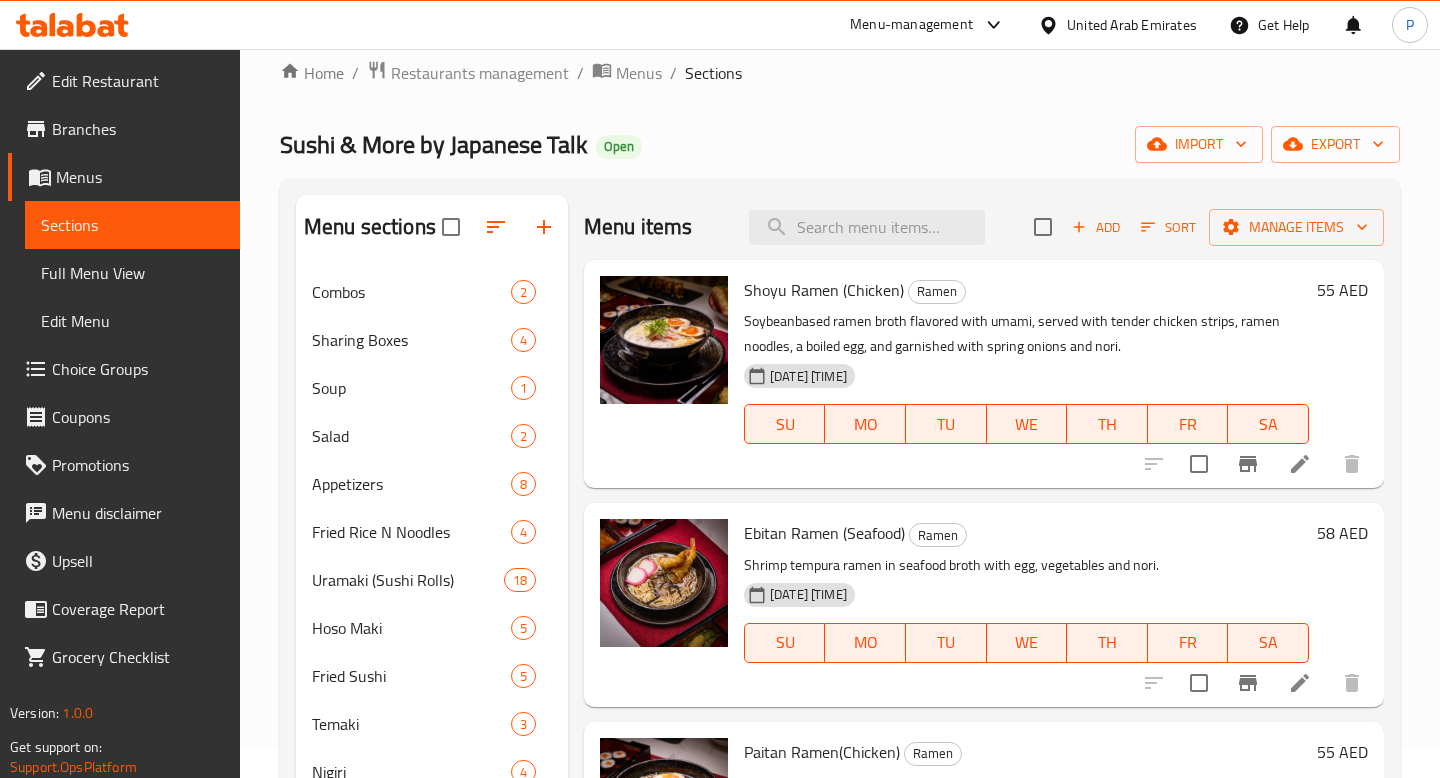 scroll, scrollTop: 0, scrollLeft: 0, axis: both 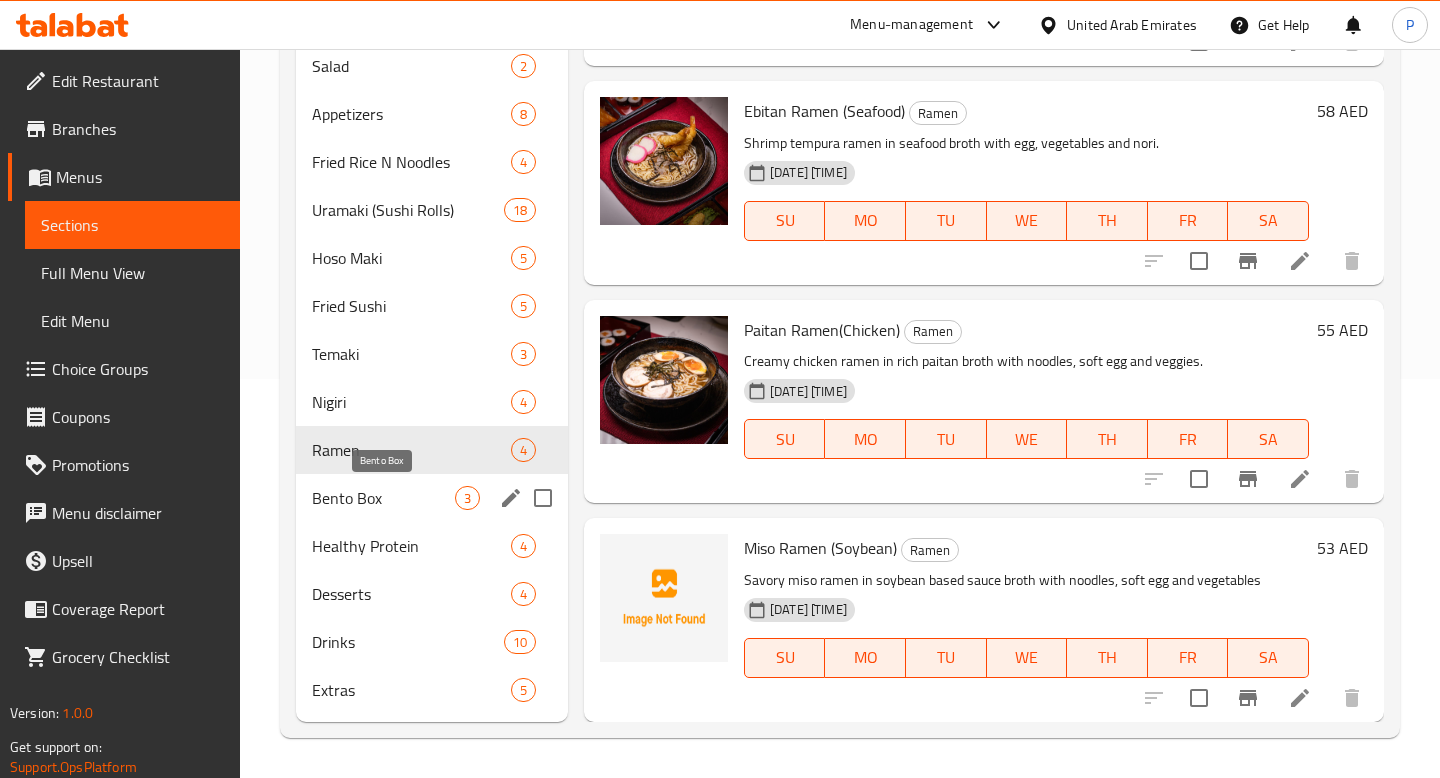 click on "Bento Box" at bounding box center [383, 498] 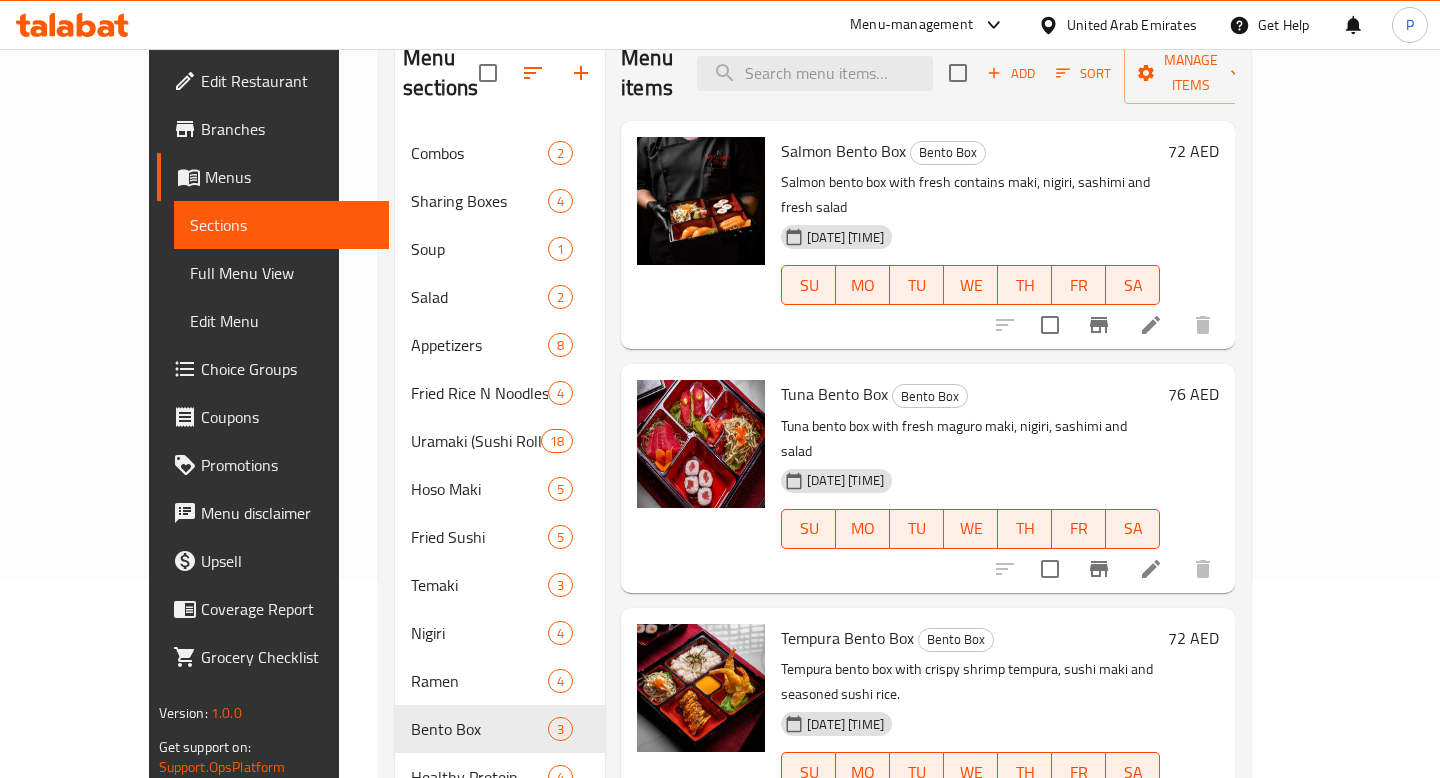 scroll, scrollTop: 399, scrollLeft: 0, axis: vertical 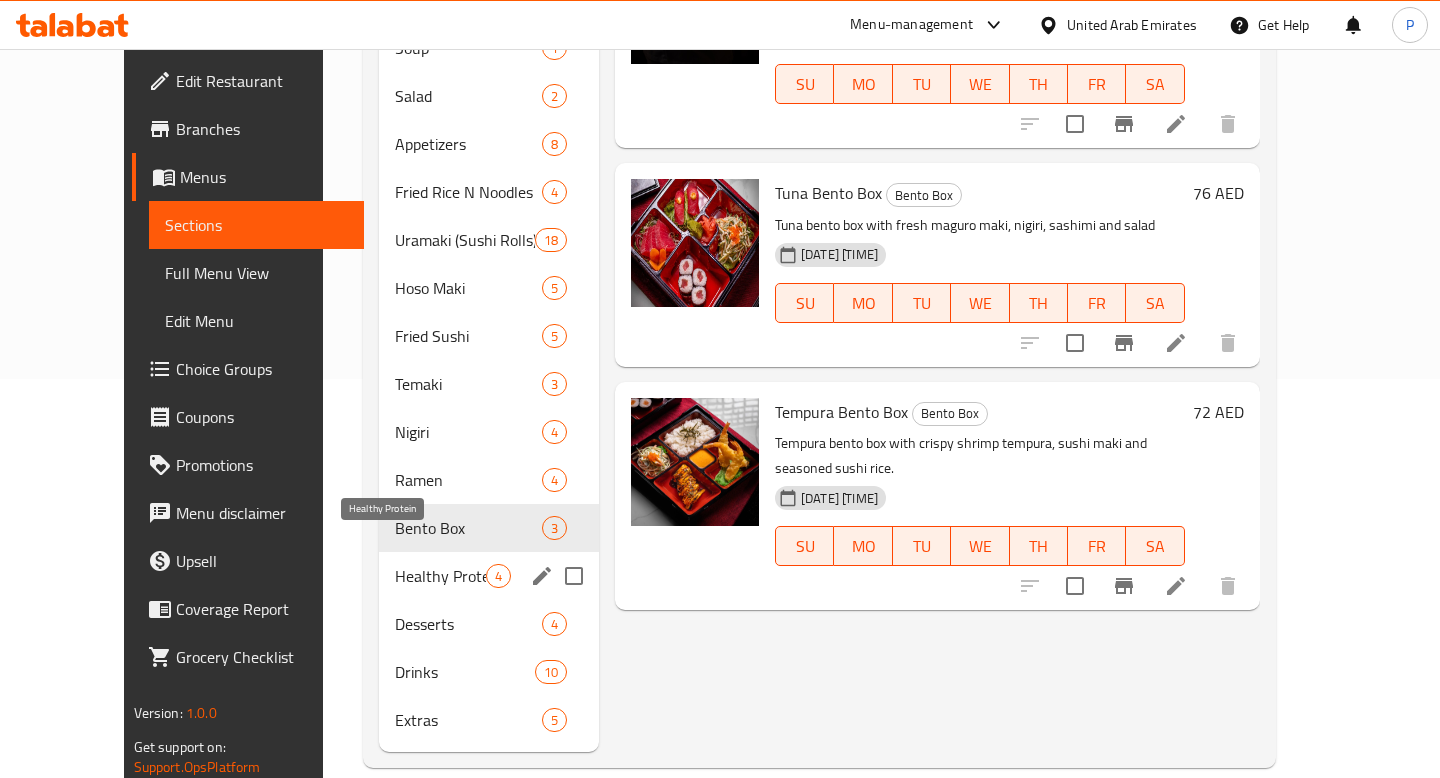click on "Healthy Protein" at bounding box center [440, 576] 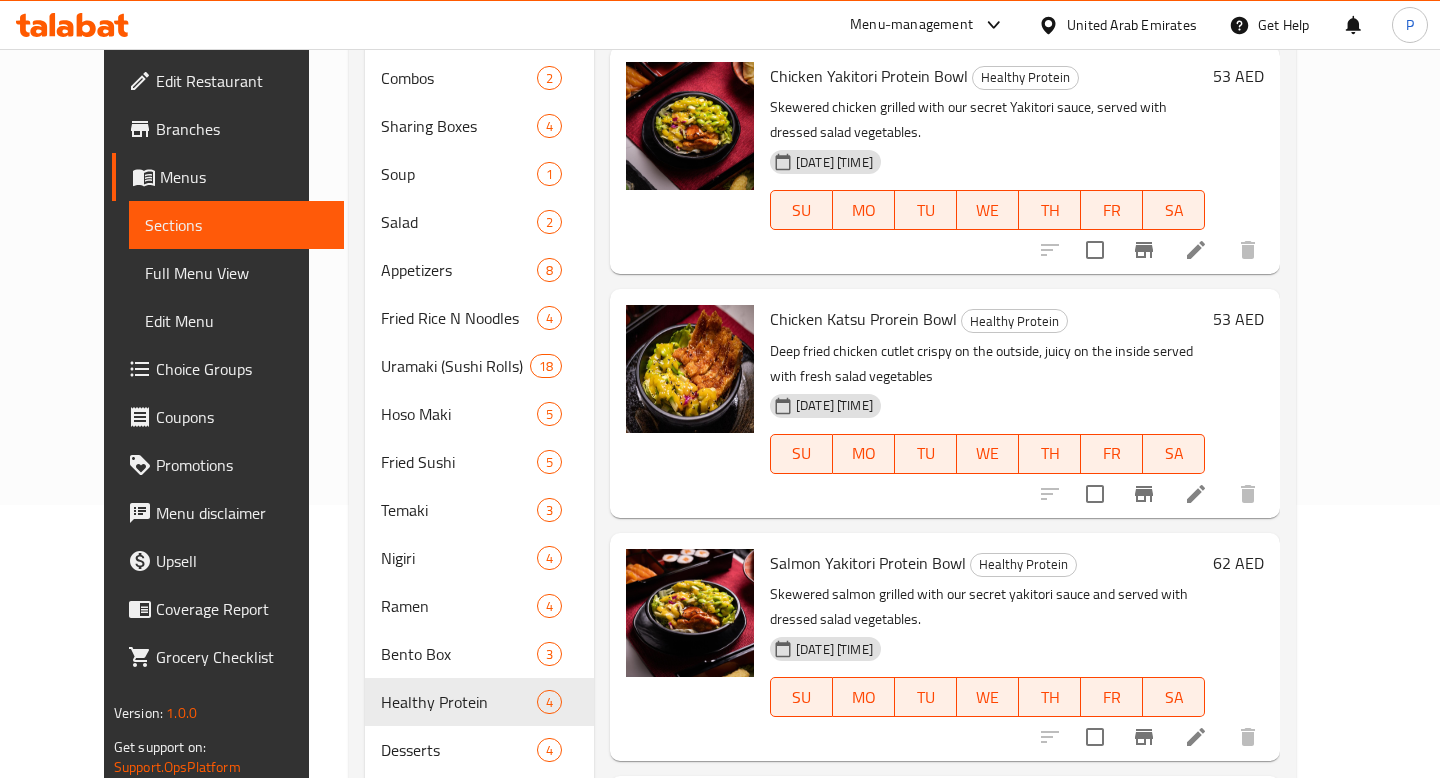 scroll, scrollTop: 17, scrollLeft: 0, axis: vertical 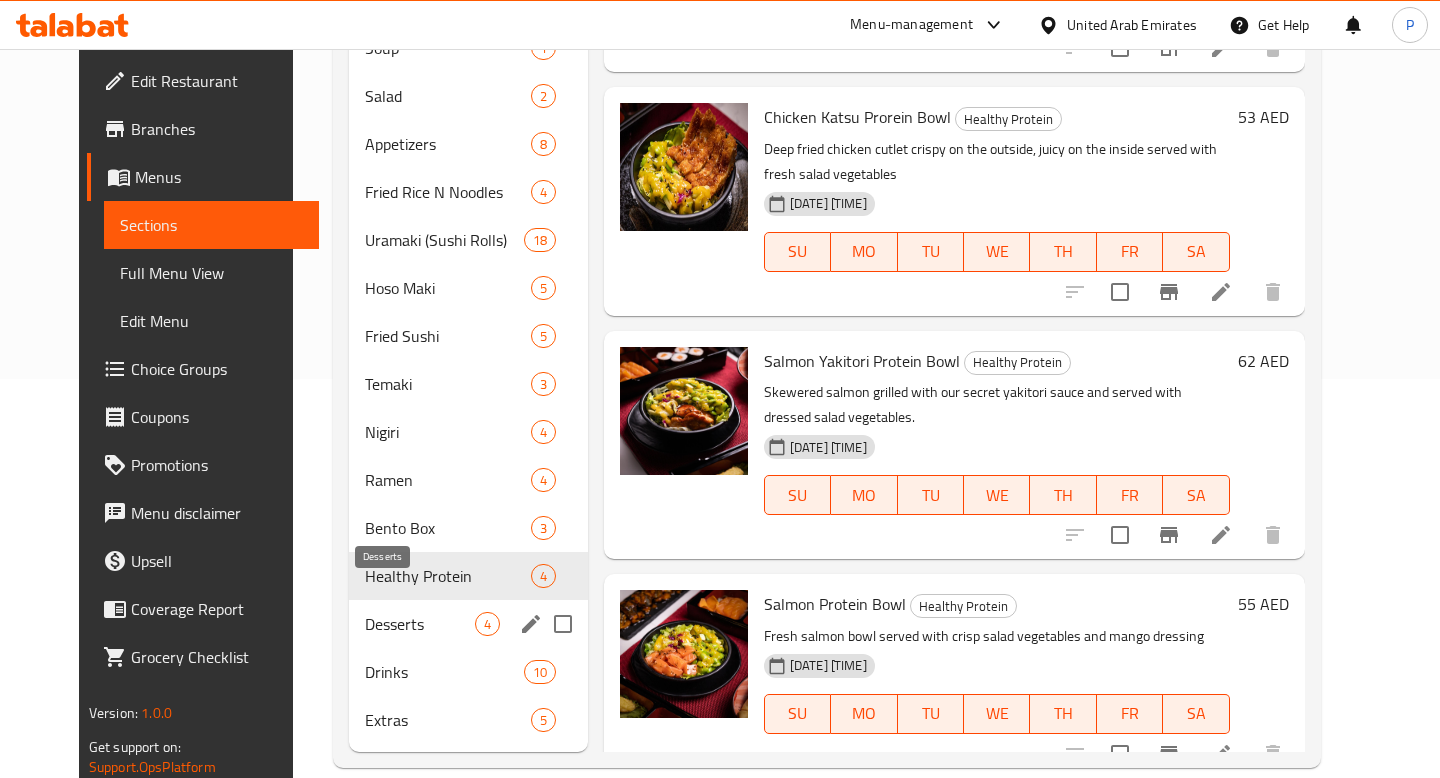 click on "Desserts" at bounding box center [420, 624] 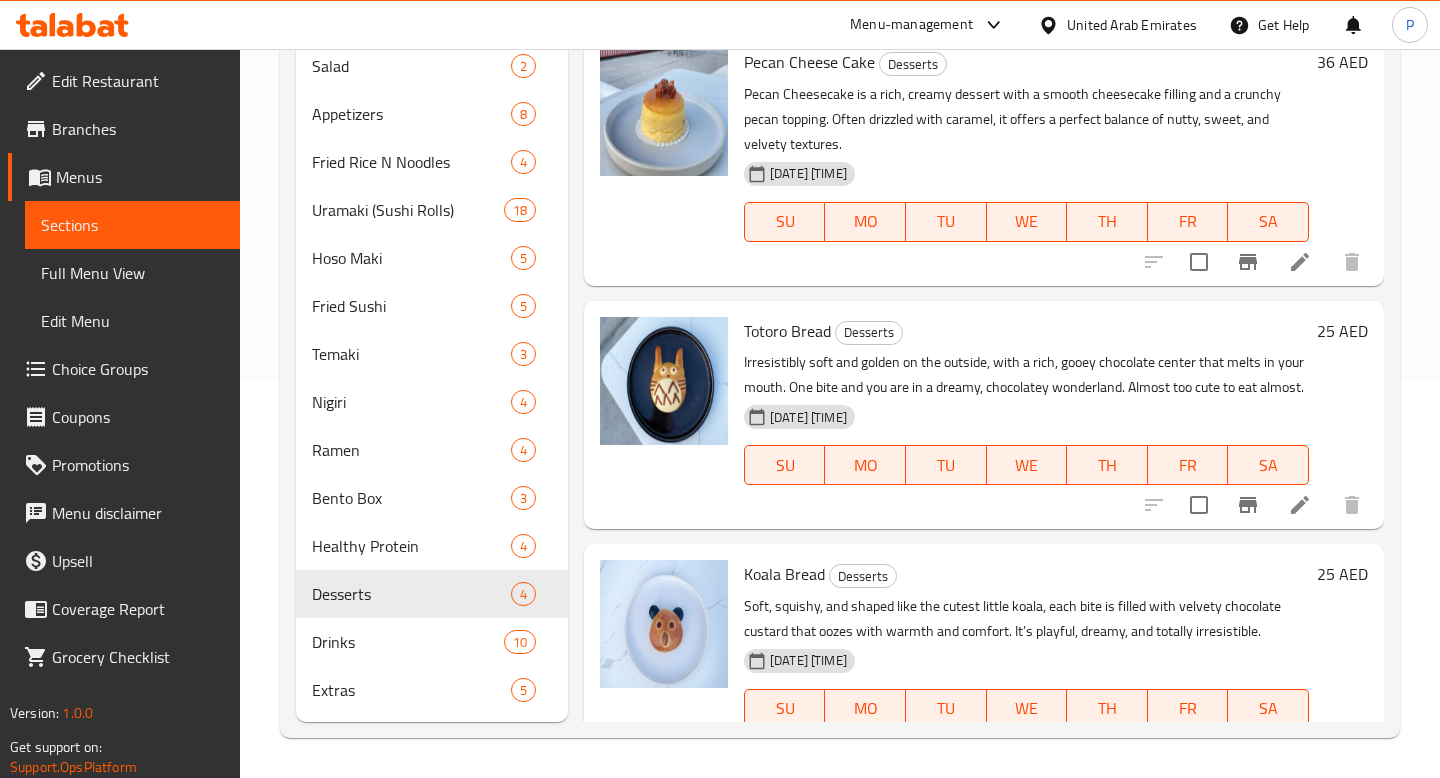 scroll, scrollTop: 126, scrollLeft: 0, axis: vertical 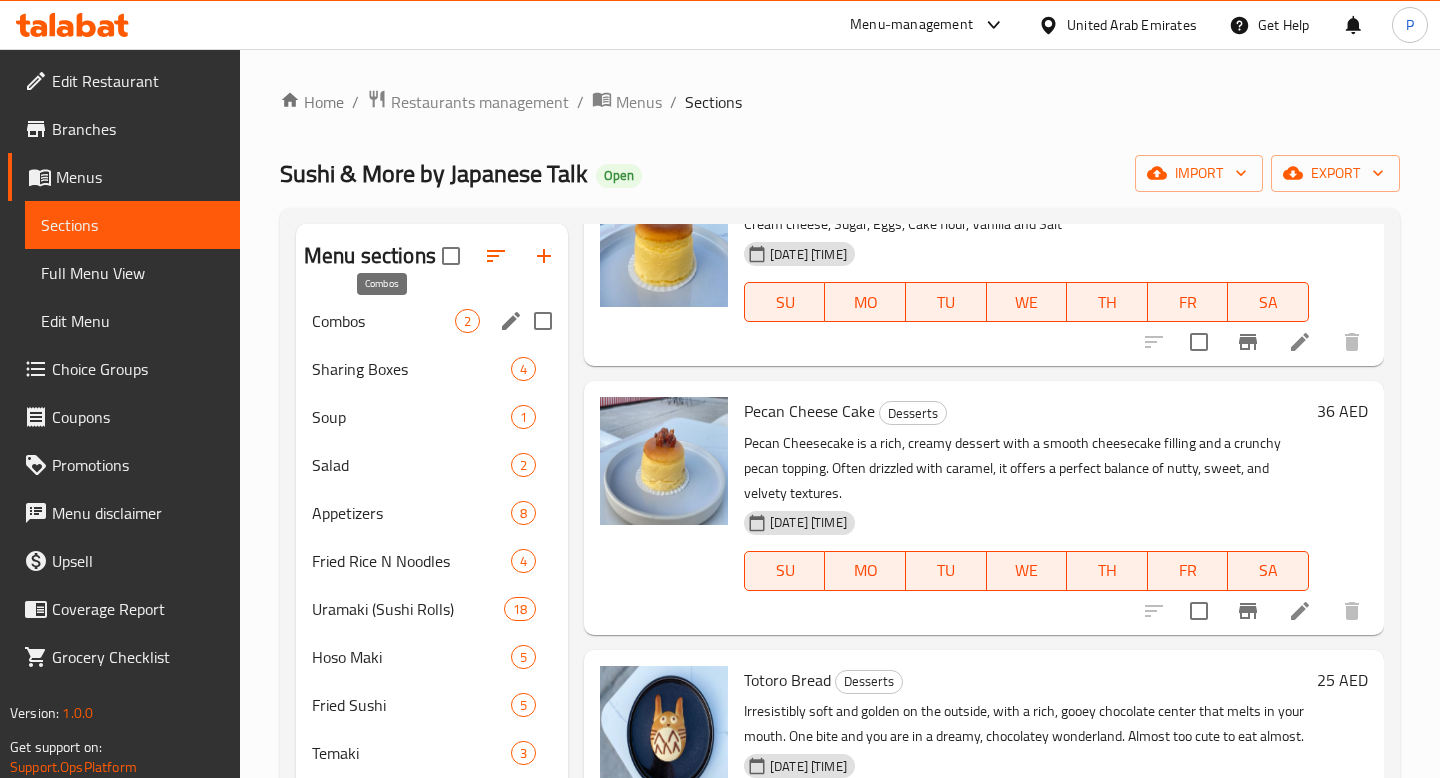 click on "Combos" at bounding box center [383, 321] 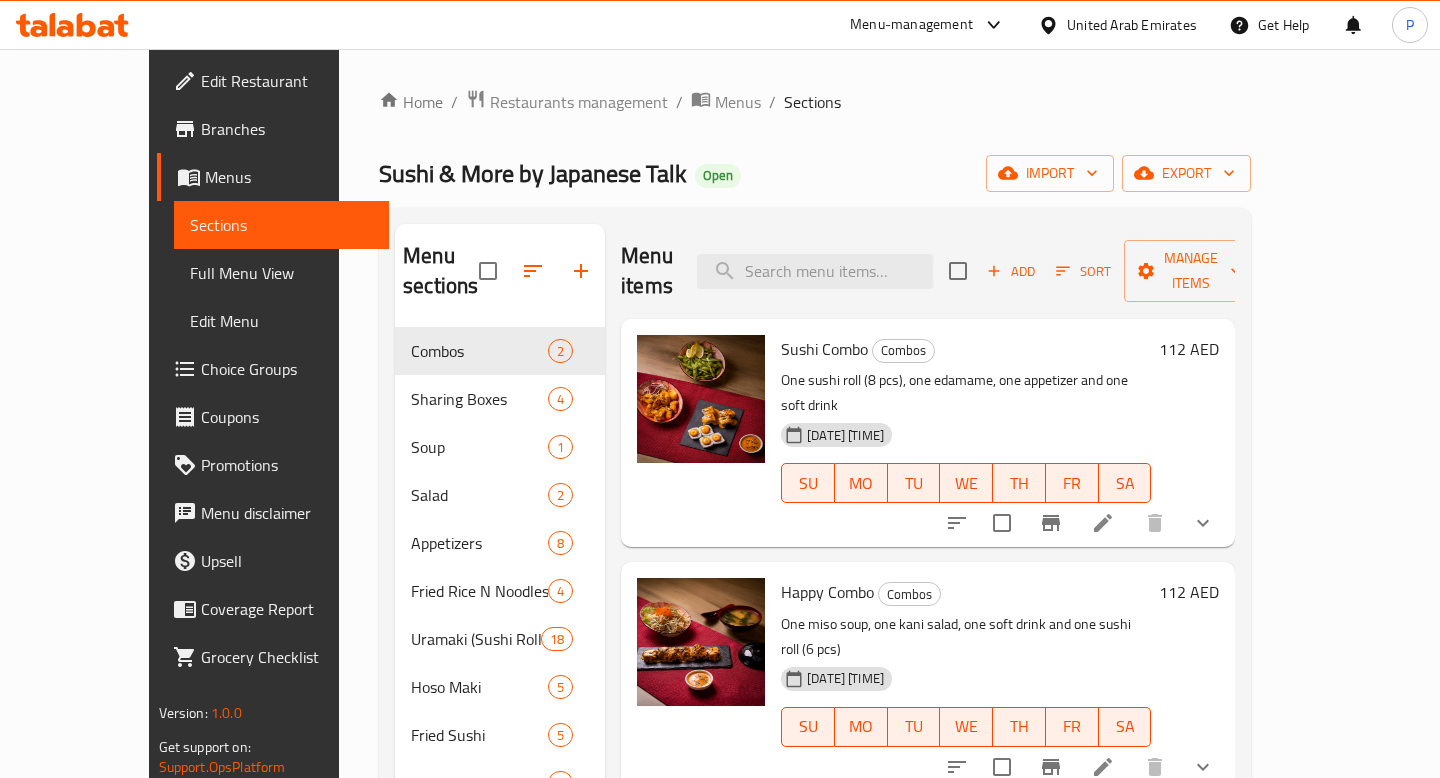 click on "Sharing Boxes" at bounding box center (479, 399) 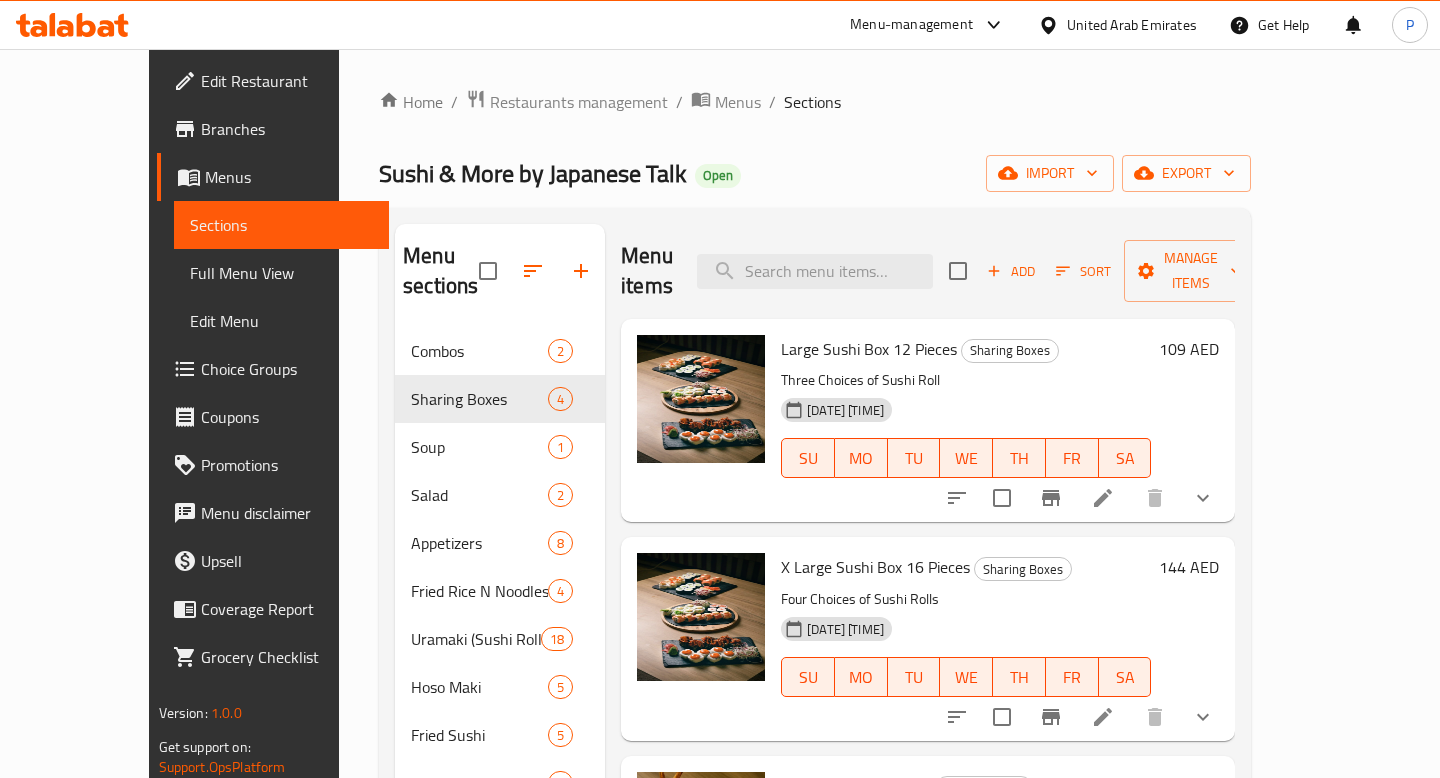 scroll, scrollTop: 27, scrollLeft: 0, axis: vertical 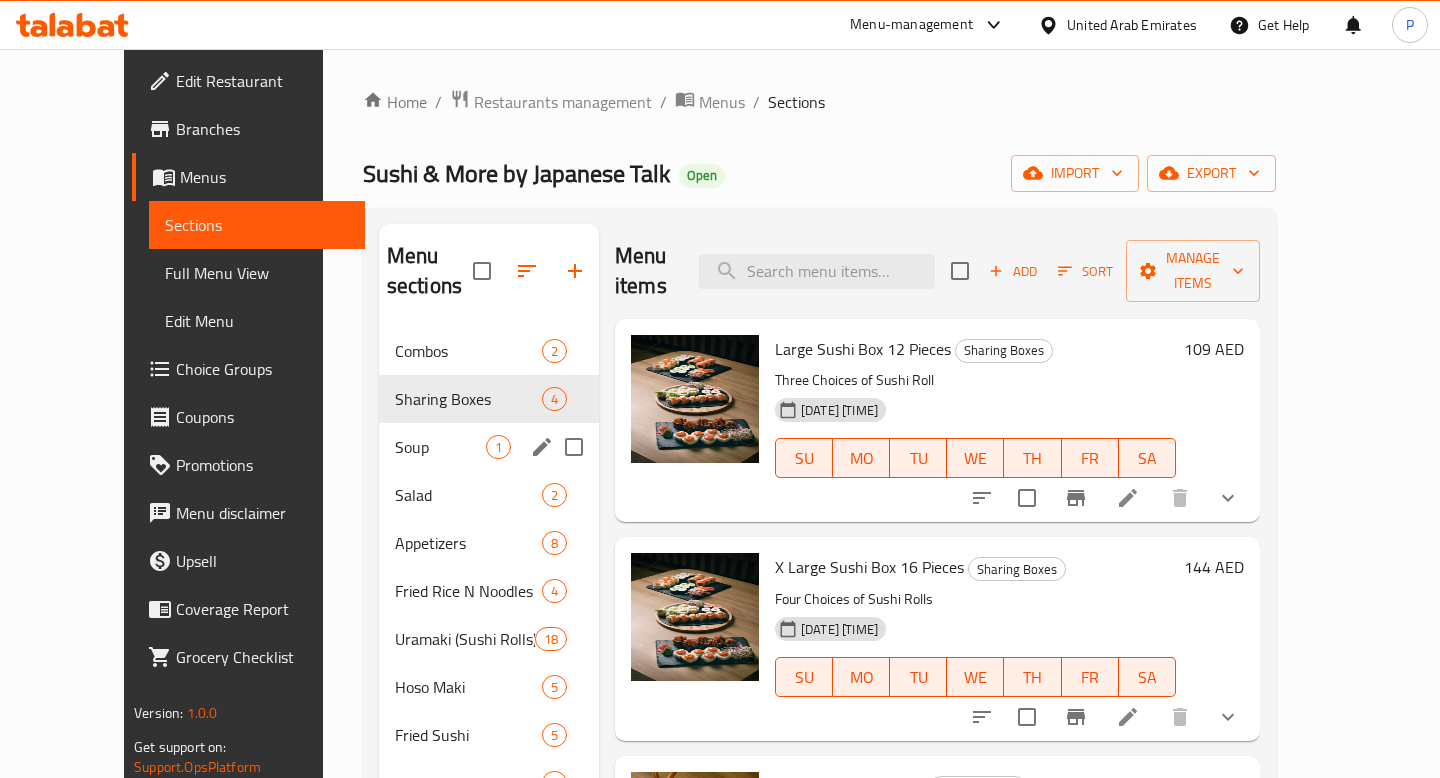 click on "Soup 1" at bounding box center (489, 447) 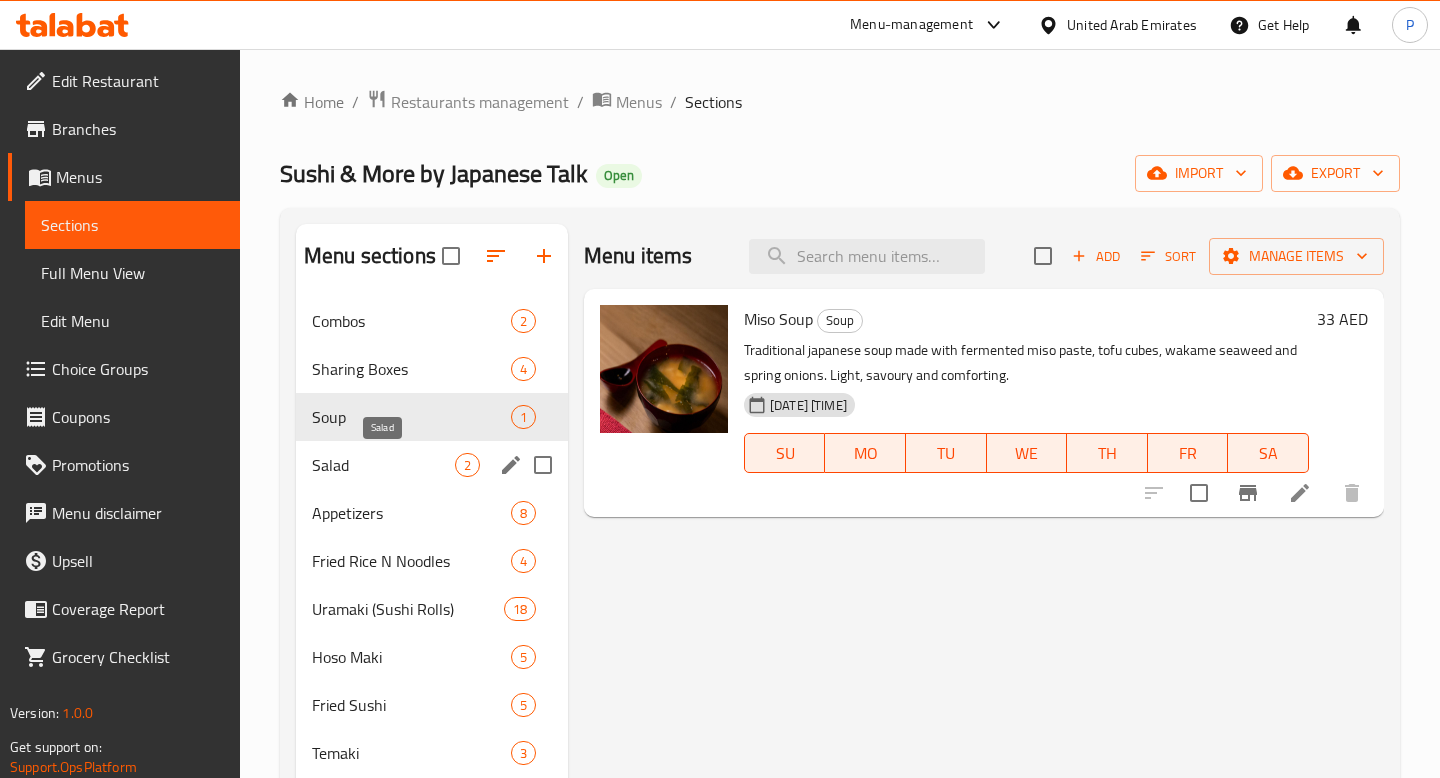 click on "Salad" at bounding box center (383, 465) 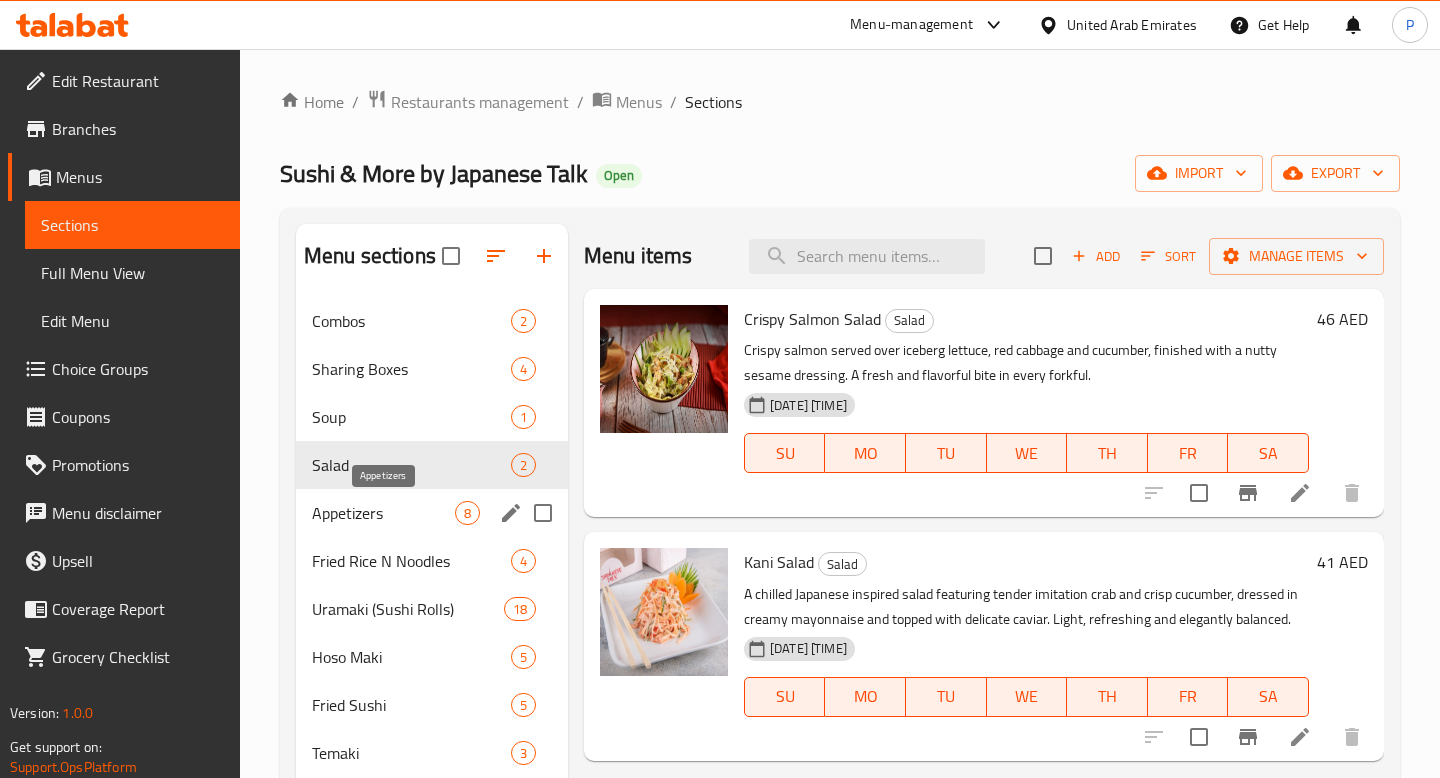 click on "Appetizers" at bounding box center (383, 513) 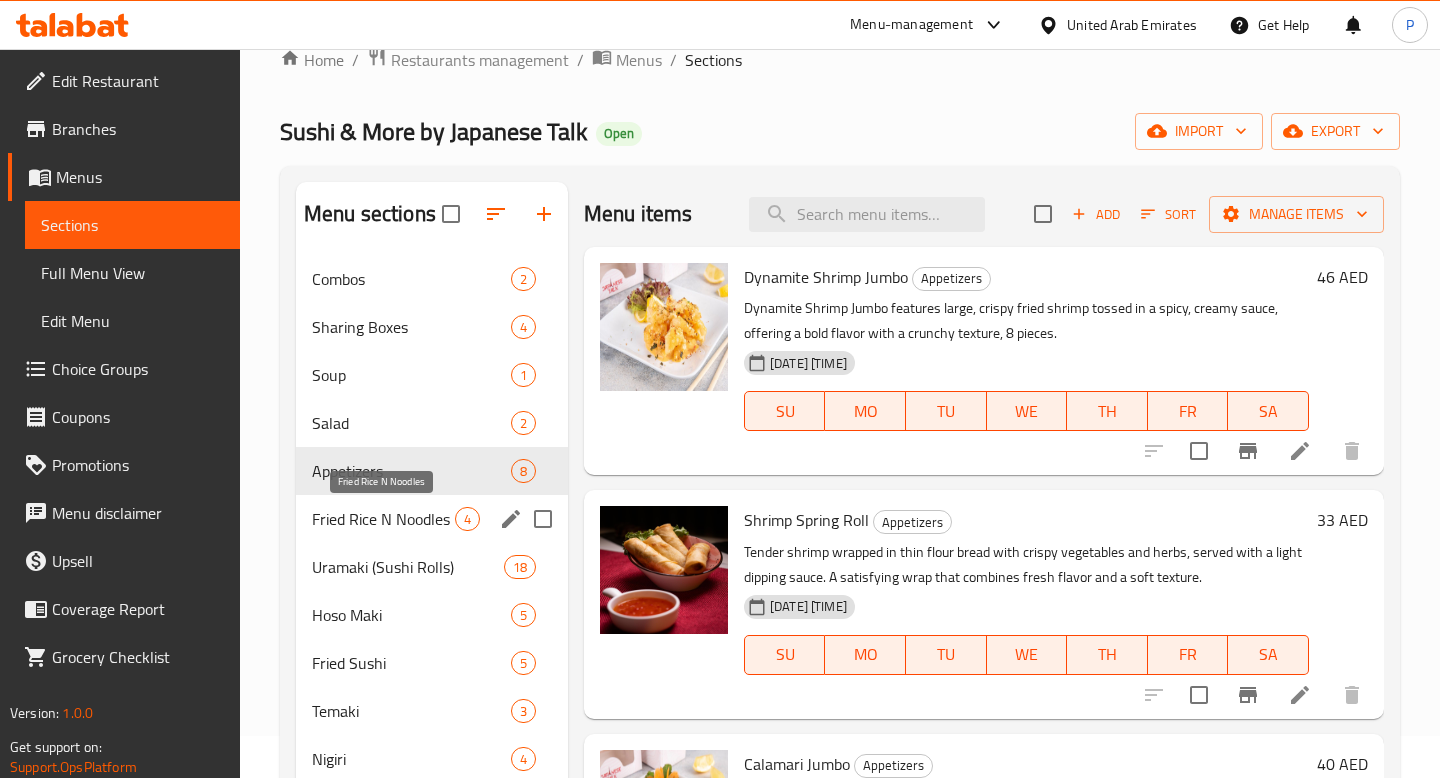 scroll, scrollTop: 54, scrollLeft: 0, axis: vertical 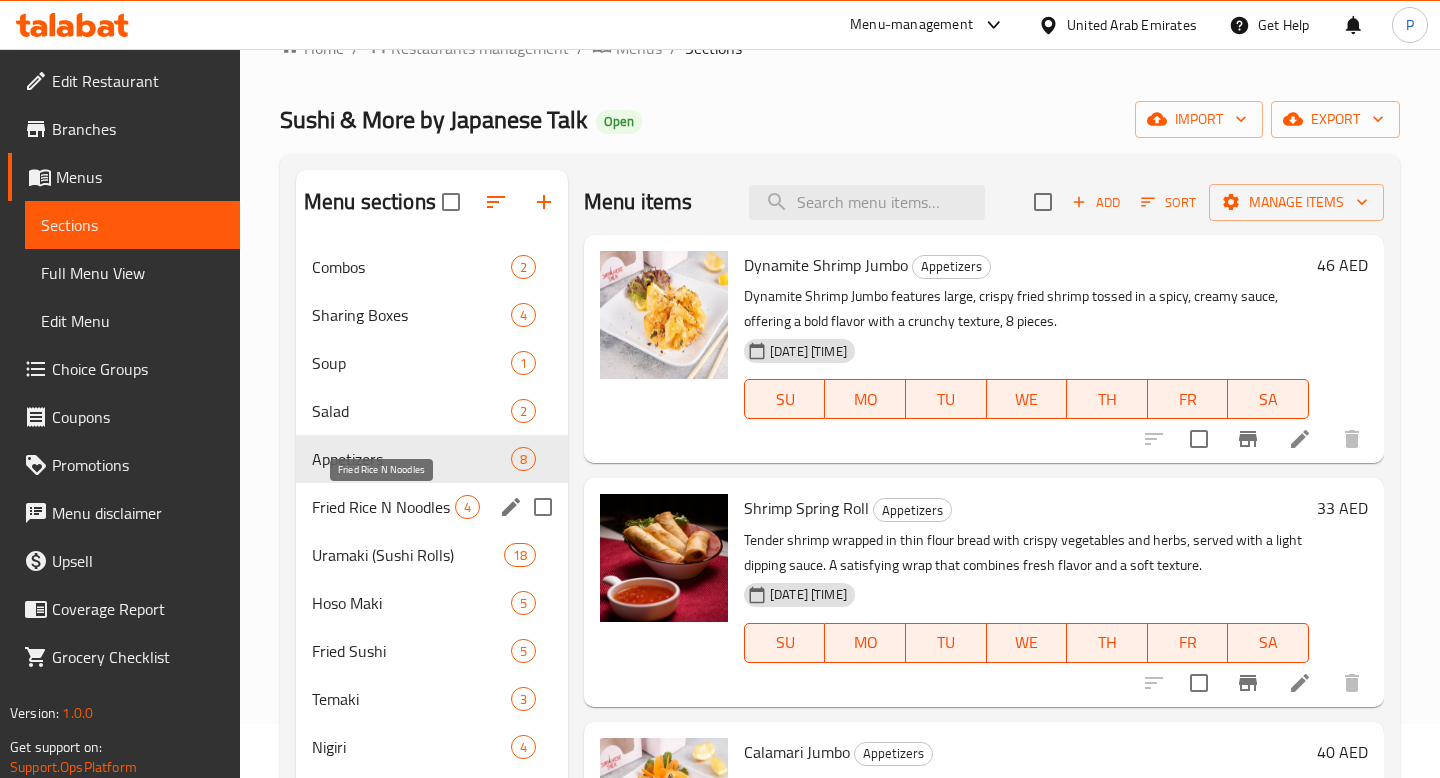 click on "Fried Rice N Noodles" at bounding box center (383, 507) 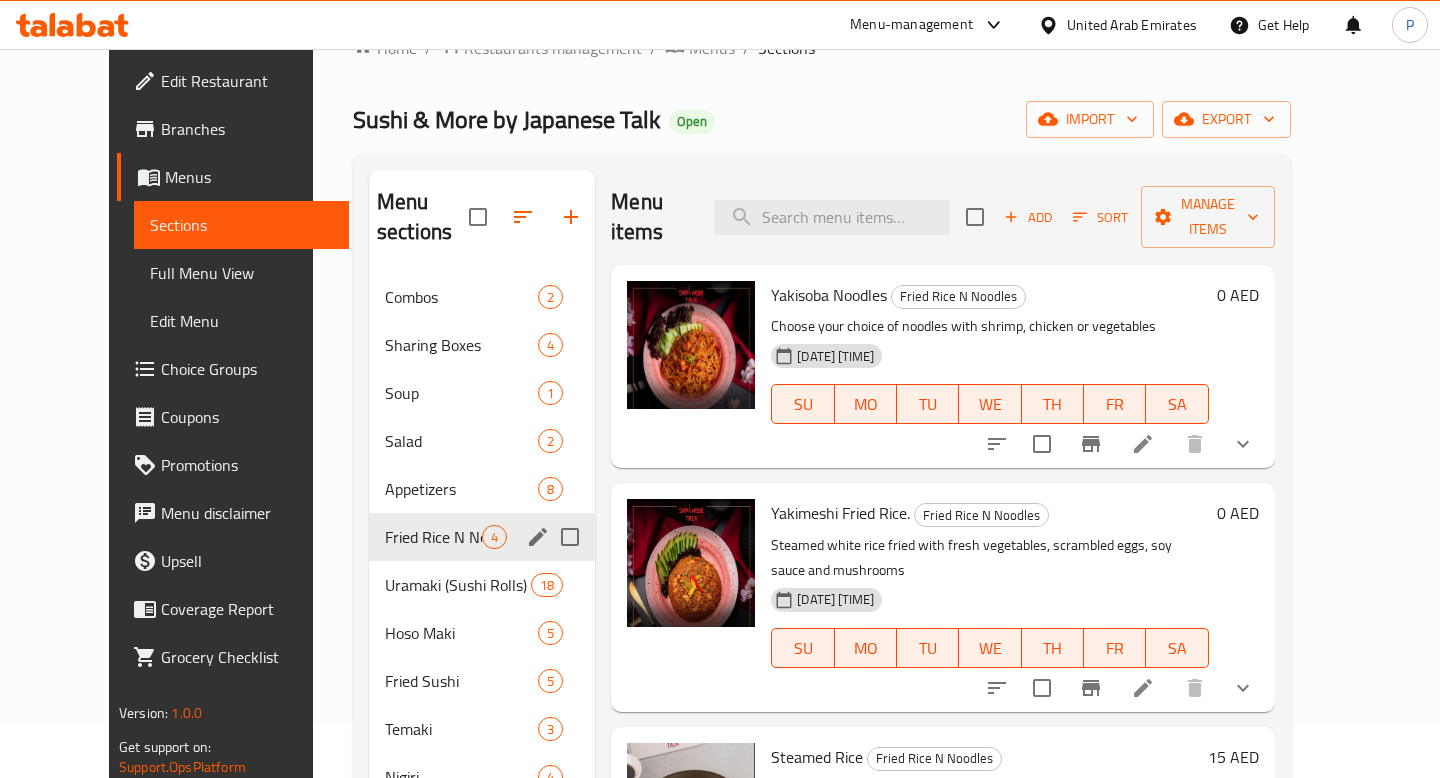 scroll, scrollTop: 106, scrollLeft: 0, axis: vertical 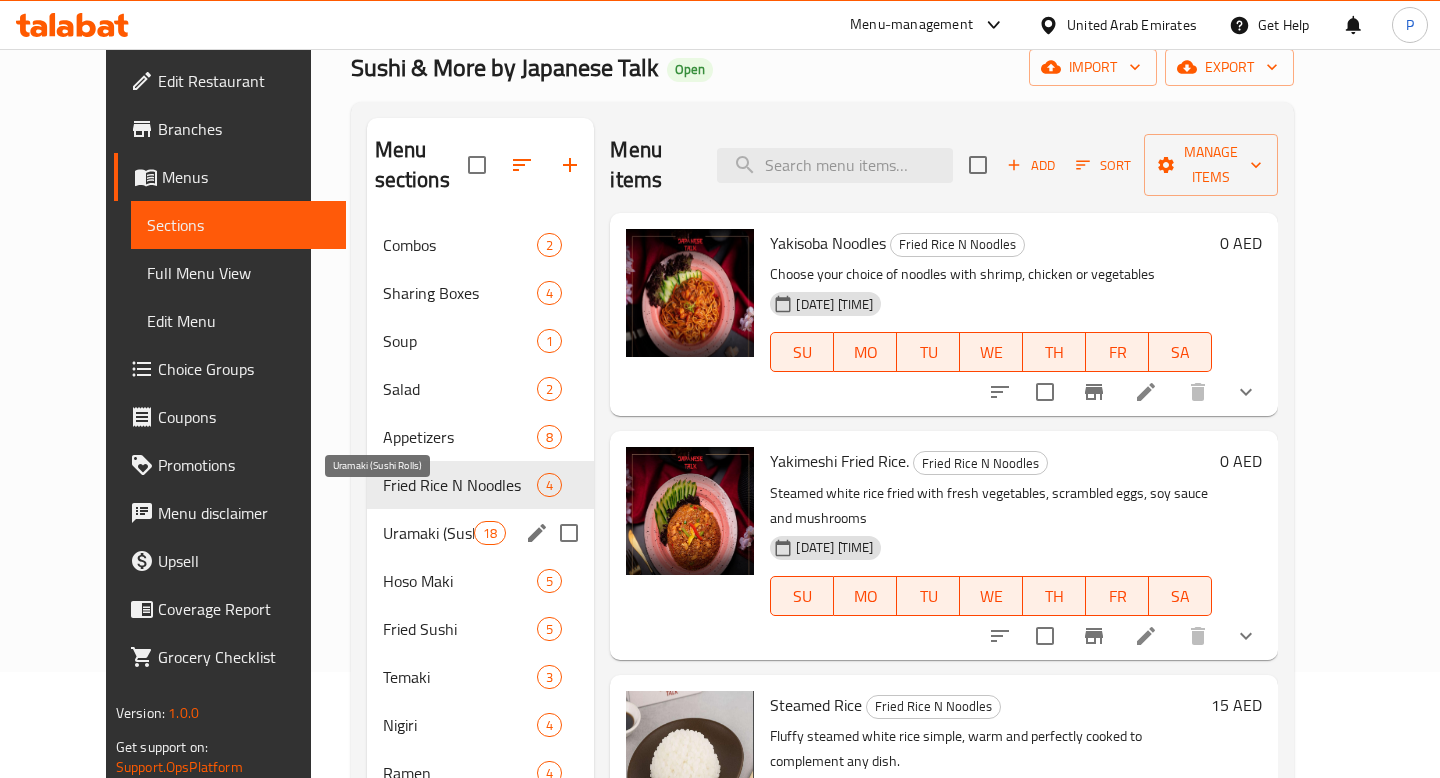 click on "Uramaki (Sushi Rolls)" at bounding box center [429, 533] 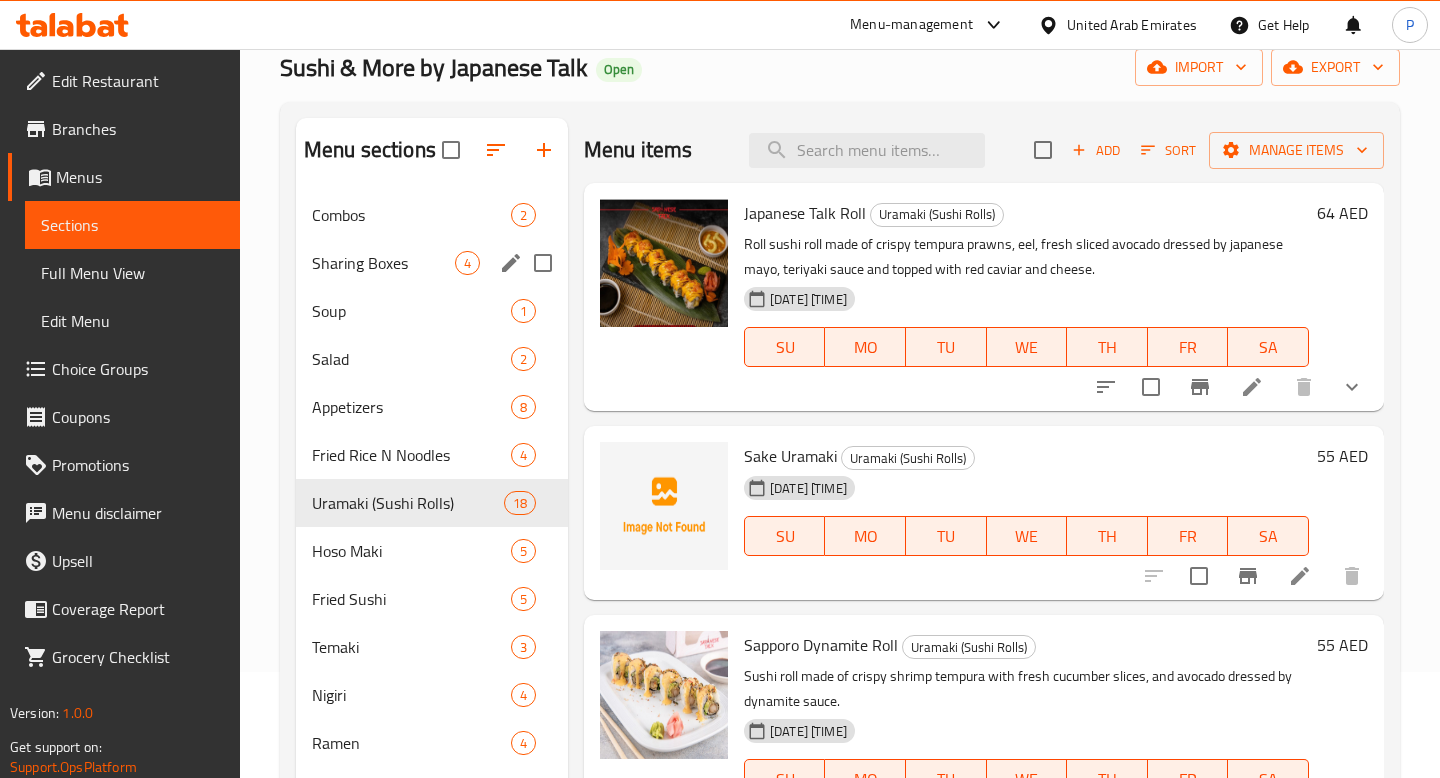 click on "Sharing Boxes  4" at bounding box center (432, 263) 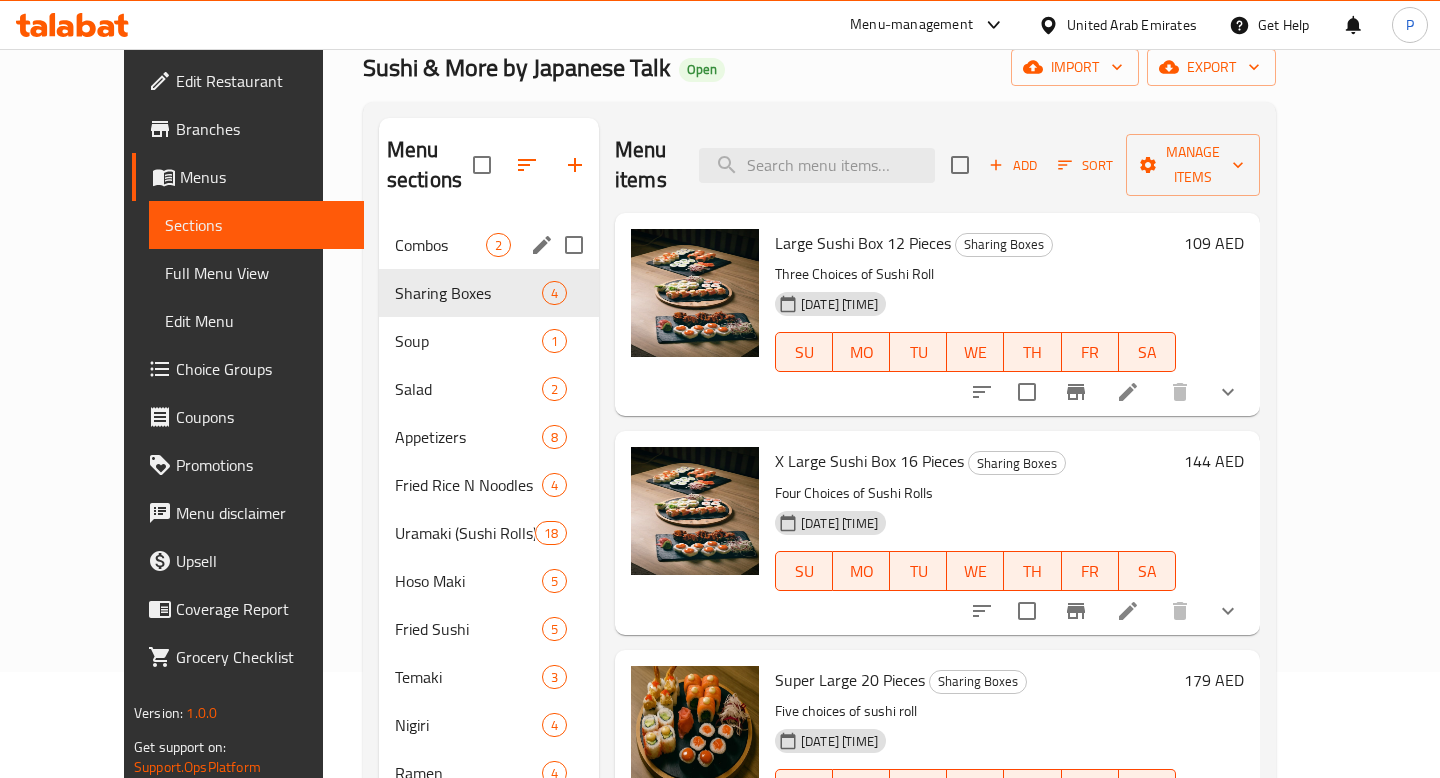click on "Combos 2" at bounding box center [489, 245] 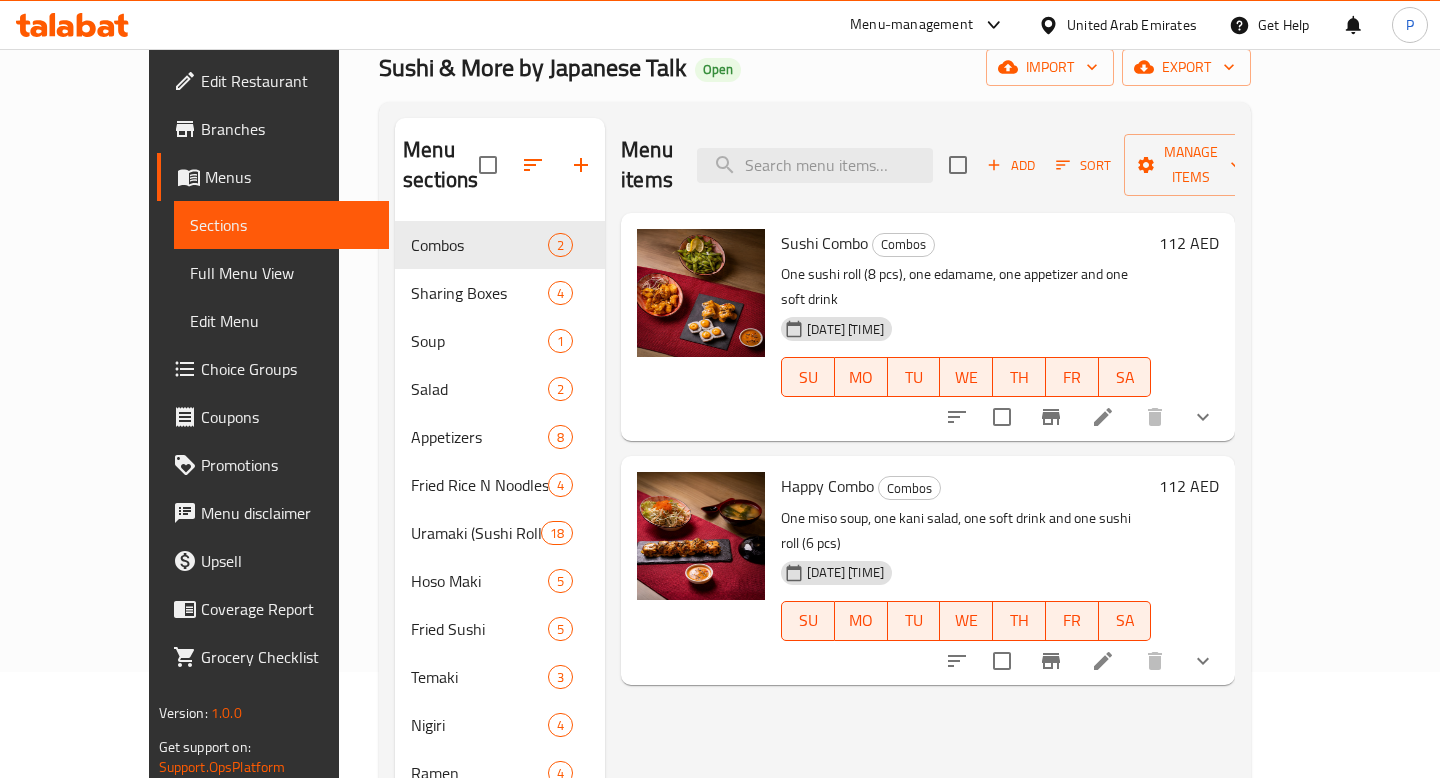 click on "Sharing Boxes" at bounding box center [479, 293] 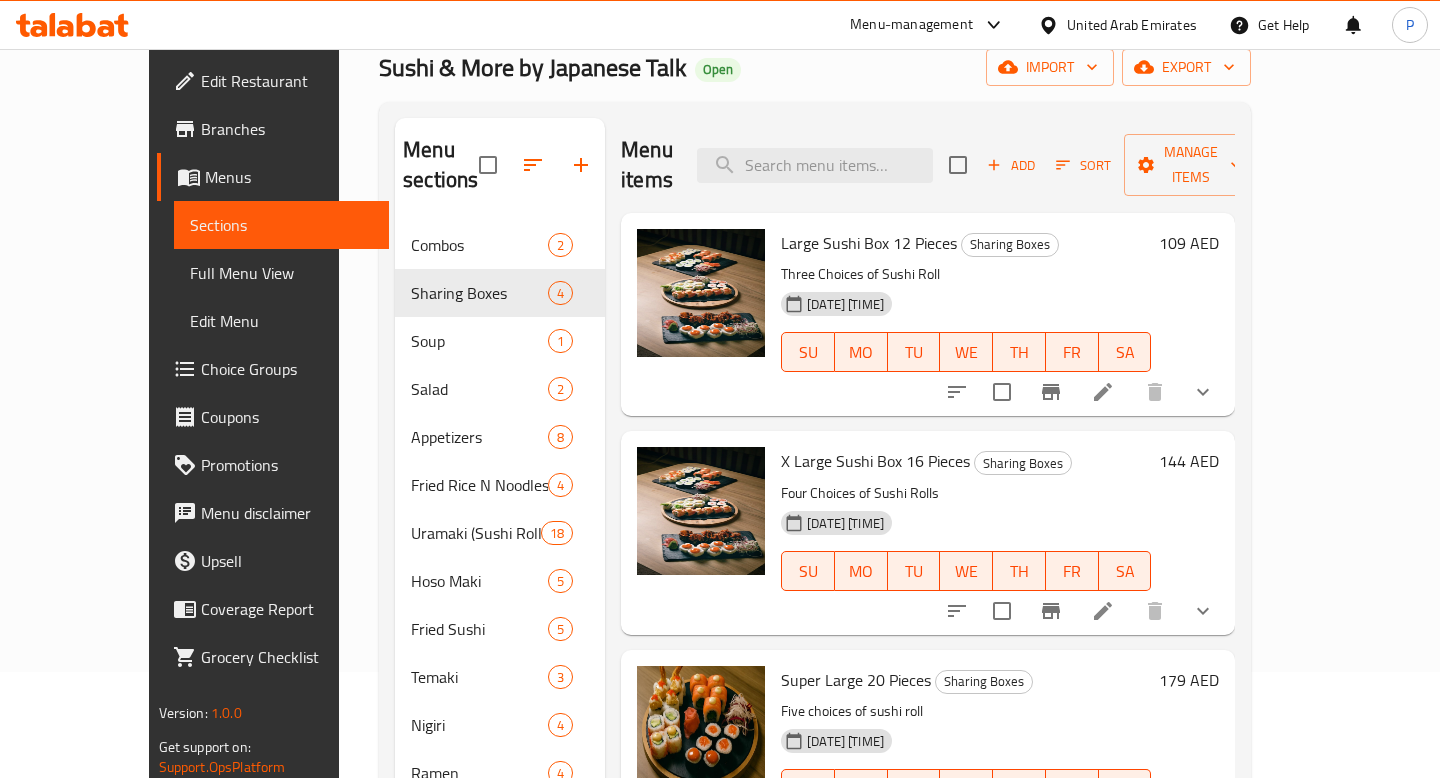 scroll, scrollTop: 27, scrollLeft: 0, axis: vertical 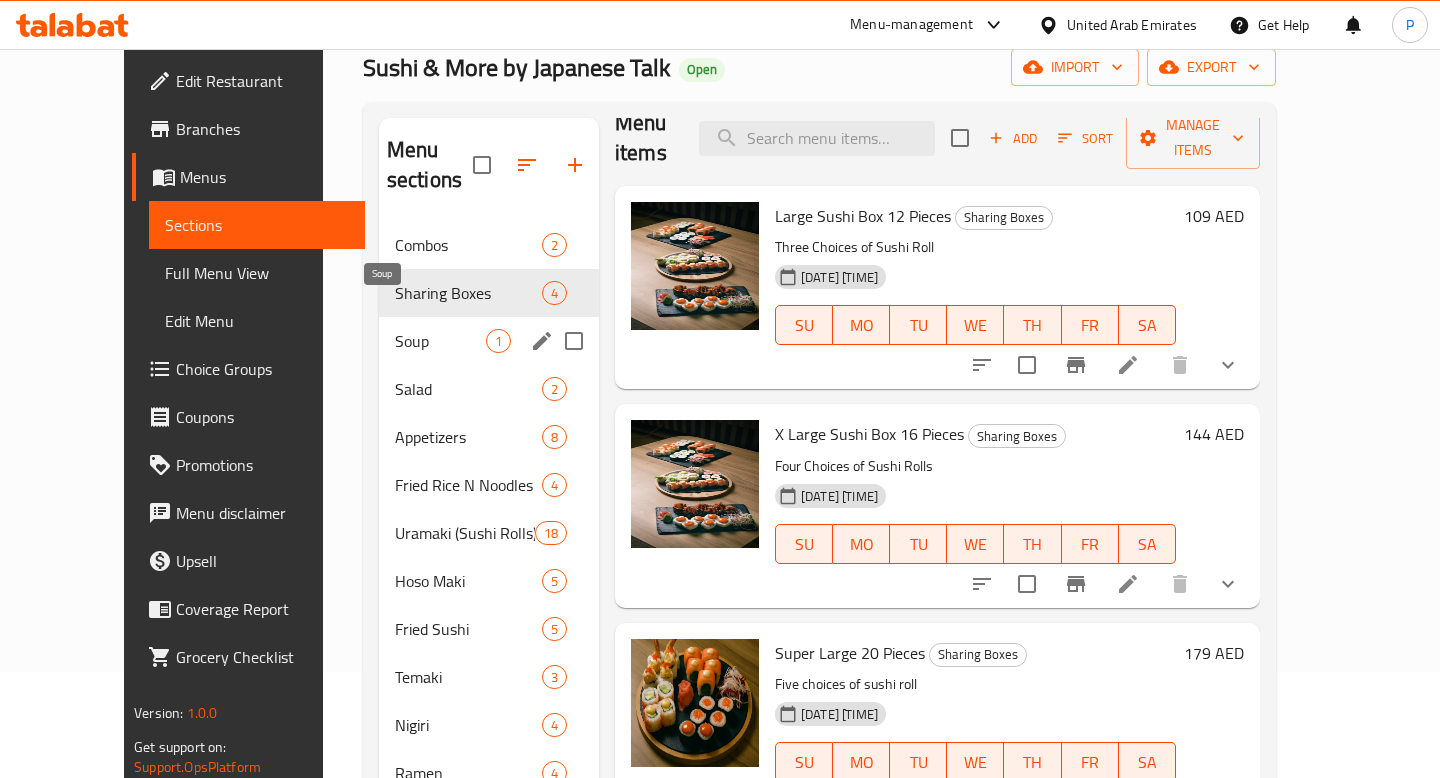 click on "Soup" at bounding box center (440, 341) 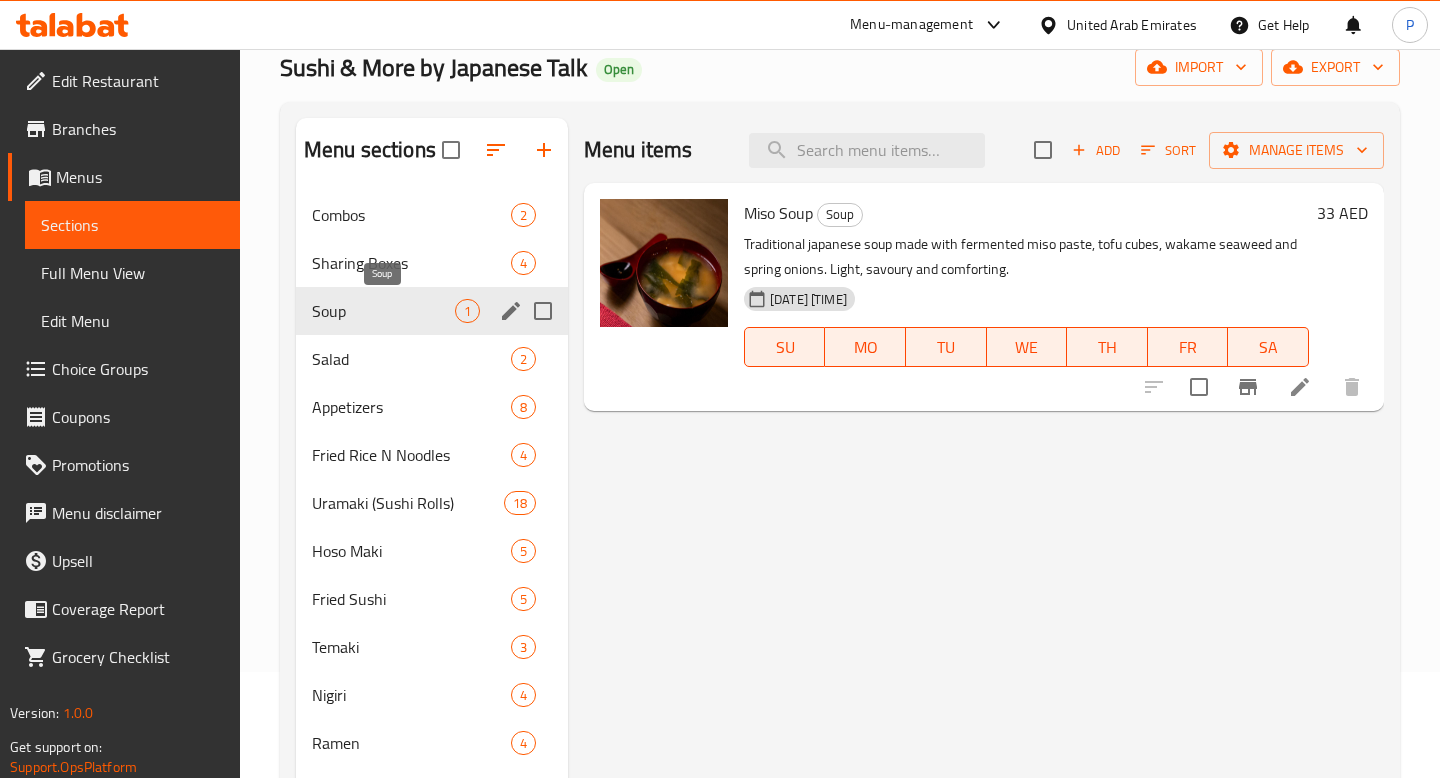 scroll, scrollTop: 0, scrollLeft: 0, axis: both 